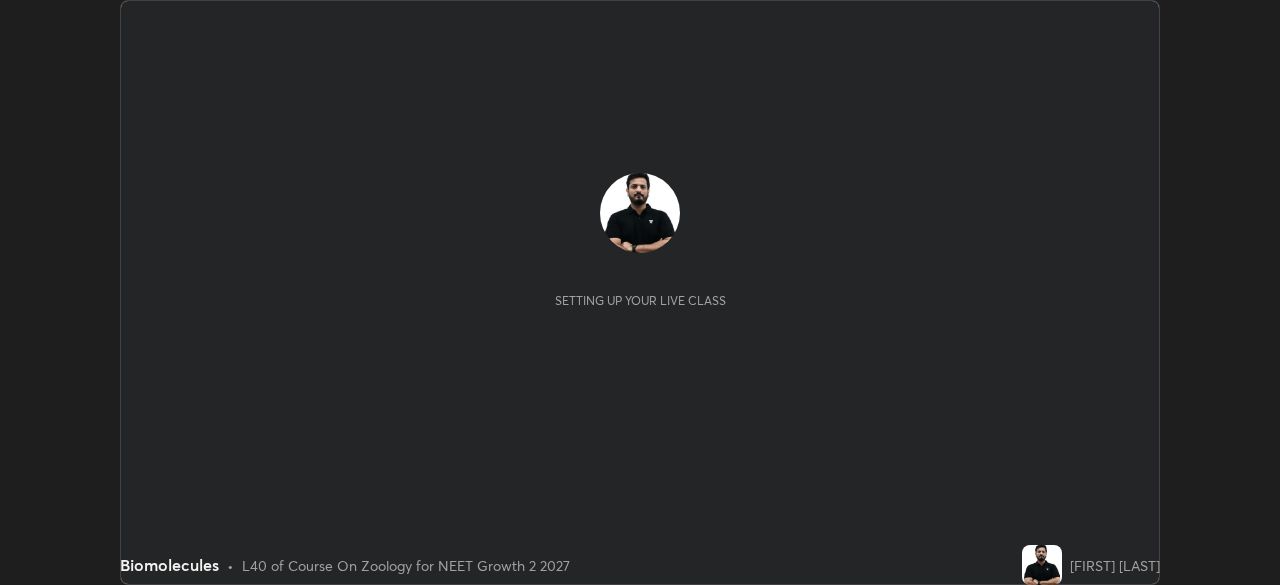 scroll, scrollTop: 0, scrollLeft: 0, axis: both 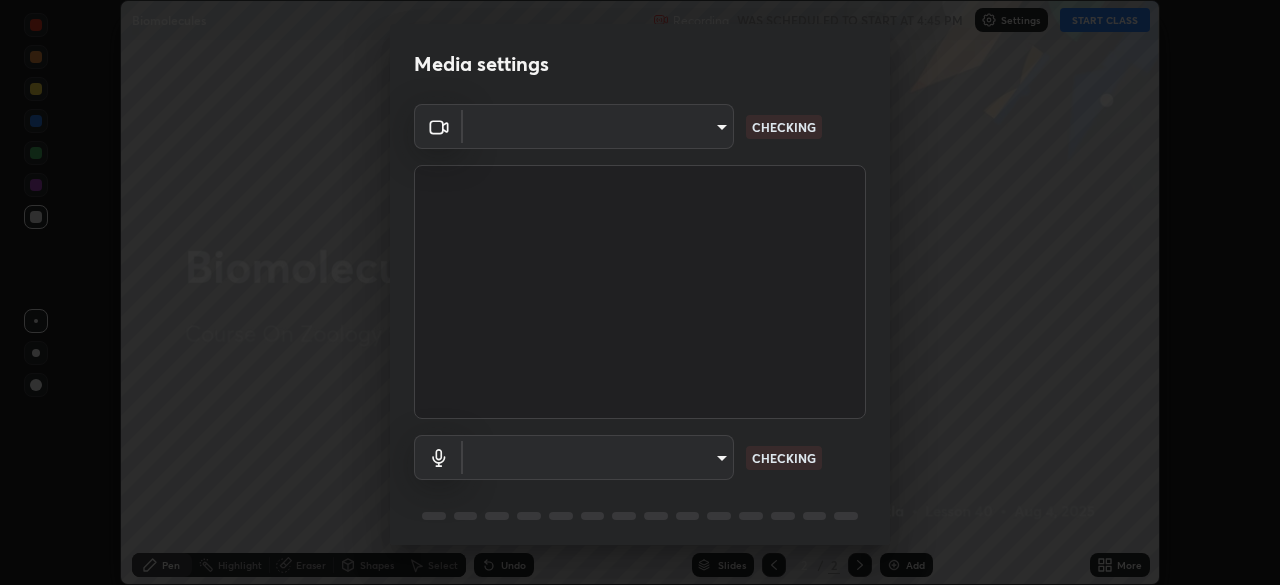type on "57e3ca6dd86483d2bfa20ddb5cc9cb6232c8fb2c34ea93961d8bdc2c07e3a664" 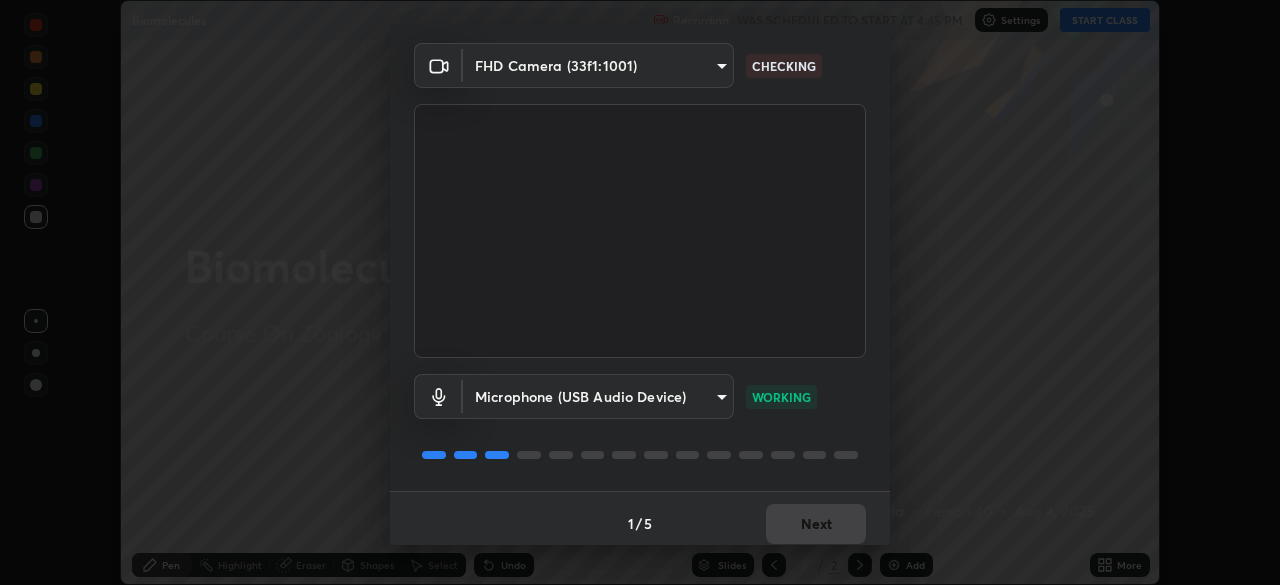 scroll, scrollTop: 71, scrollLeft: 0, axis: vertical 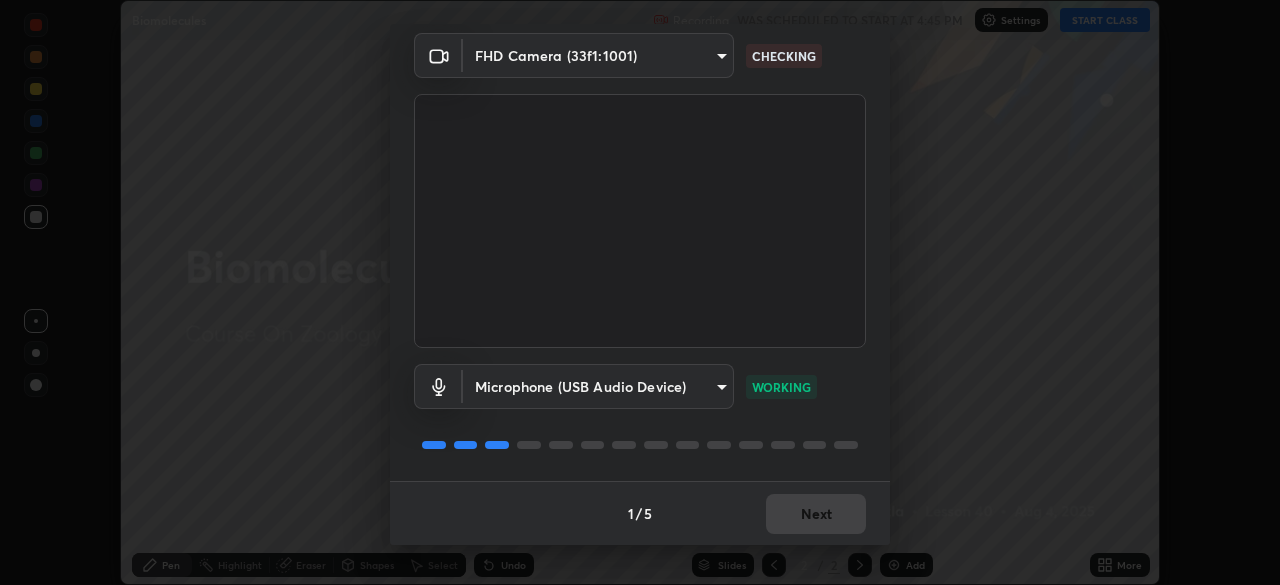 click on "Next" at bounding box center [816, 514] 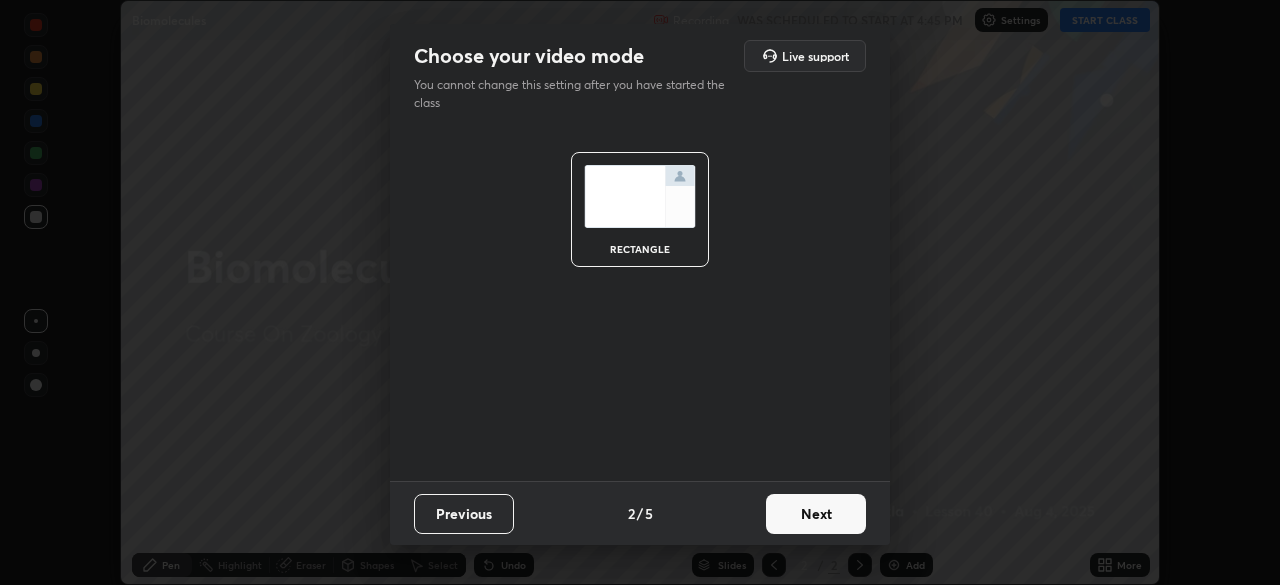 scroll, scrollTop: 0, scrollLeft: 0, axis: both 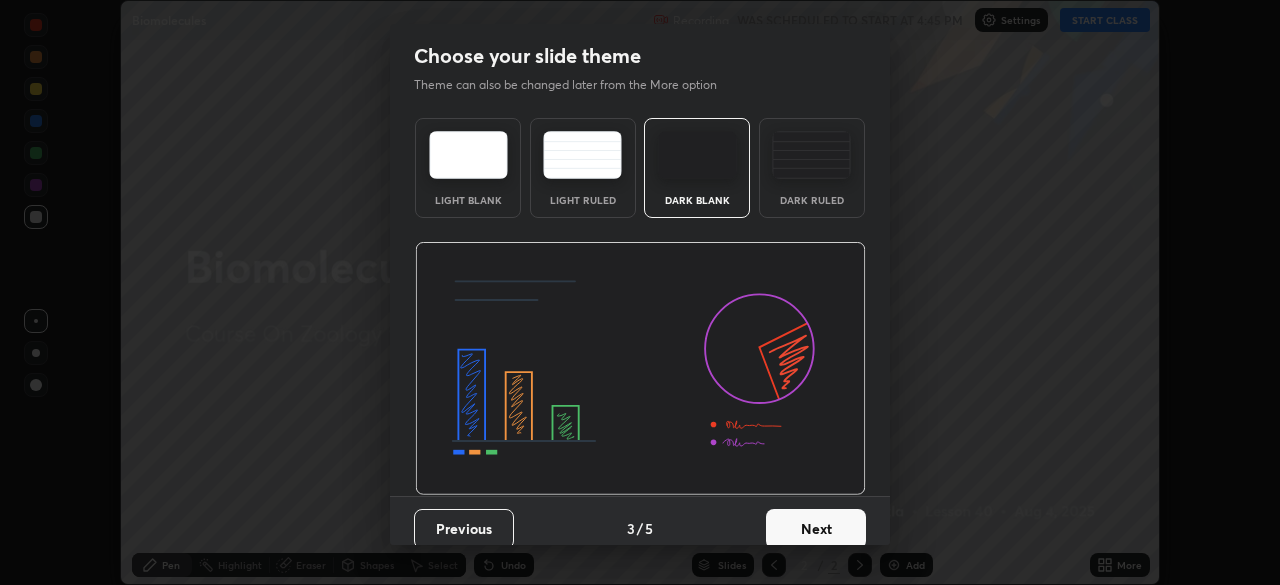 click on "Next" at bounding box center (816, 529) 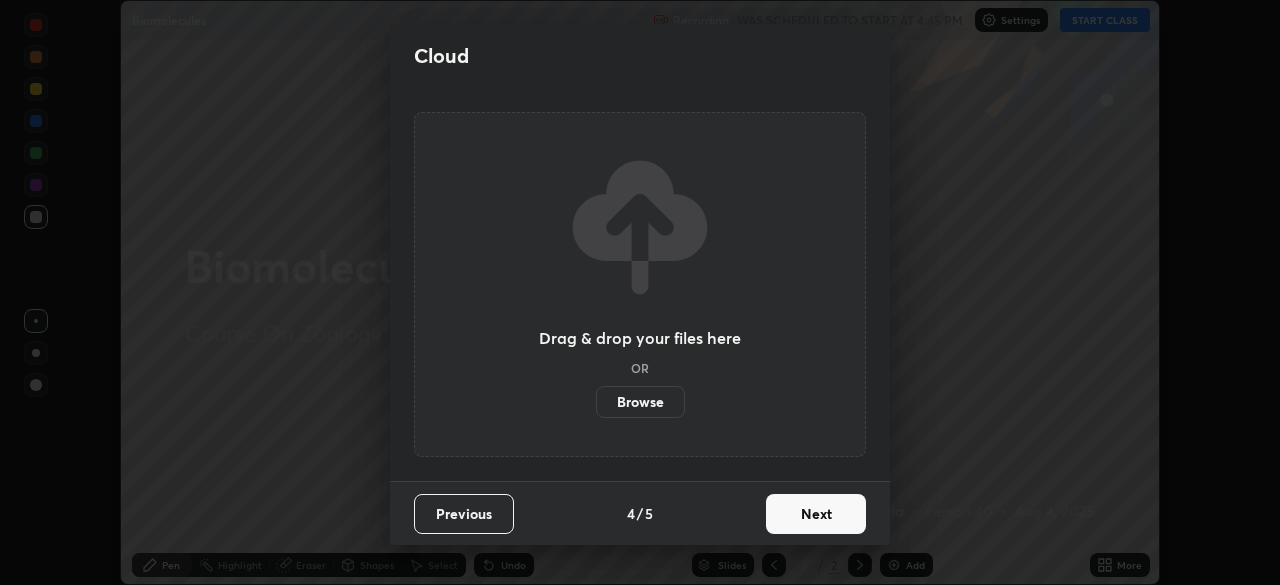 click on "Next" at bounding box center (816, 514) 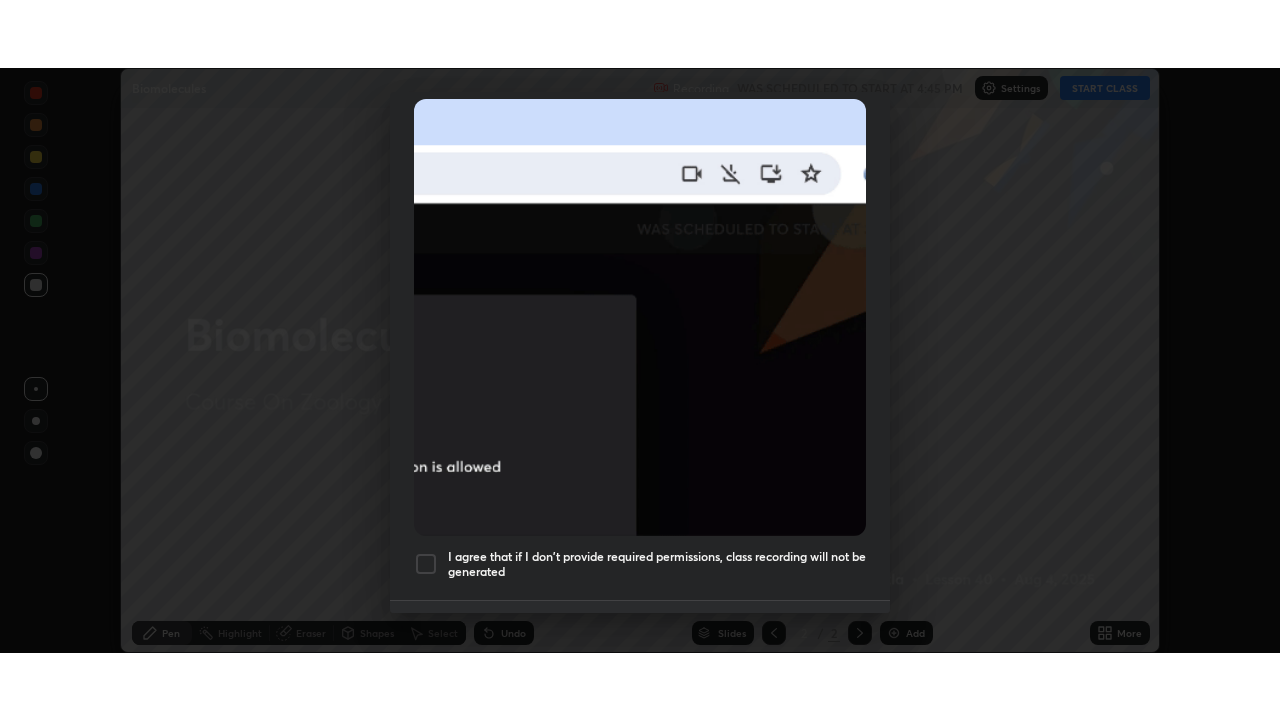 scroll, scrollTop: 479, scrollLeft: 0, axis: vertical 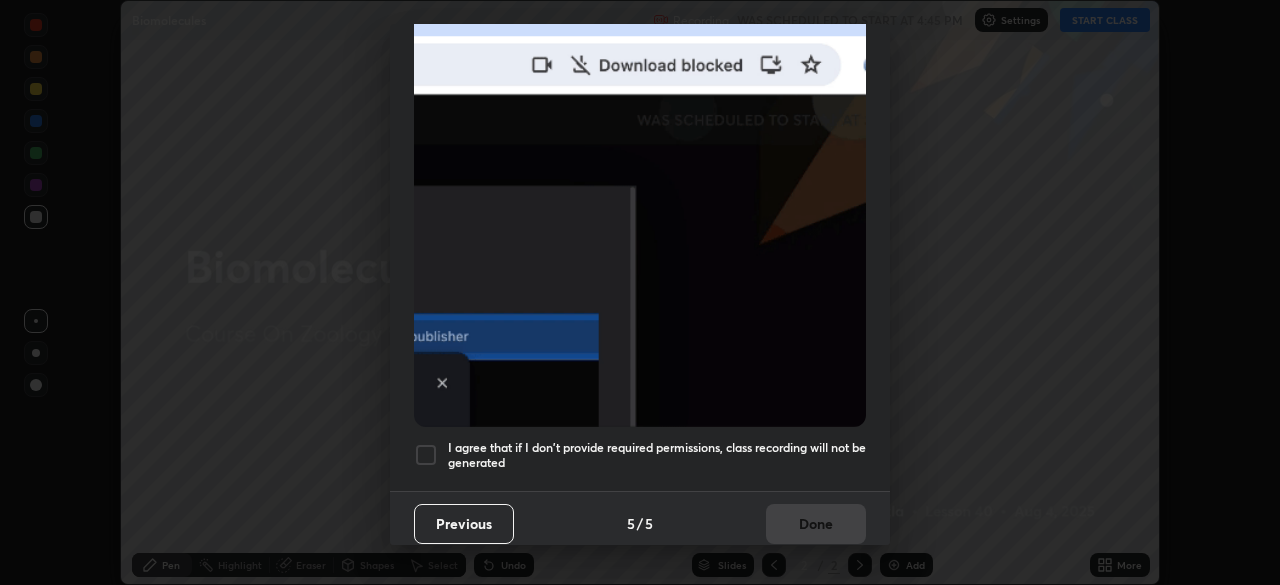click at bounding box center [426, 455] 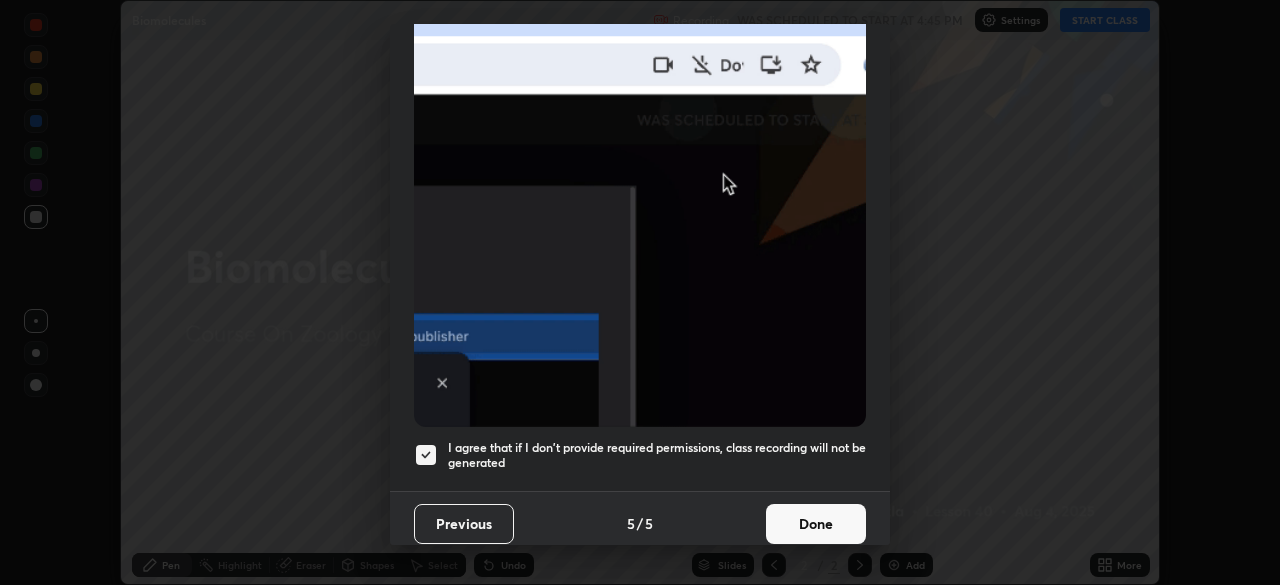 click on "Done" at bounding box center (816, 524) 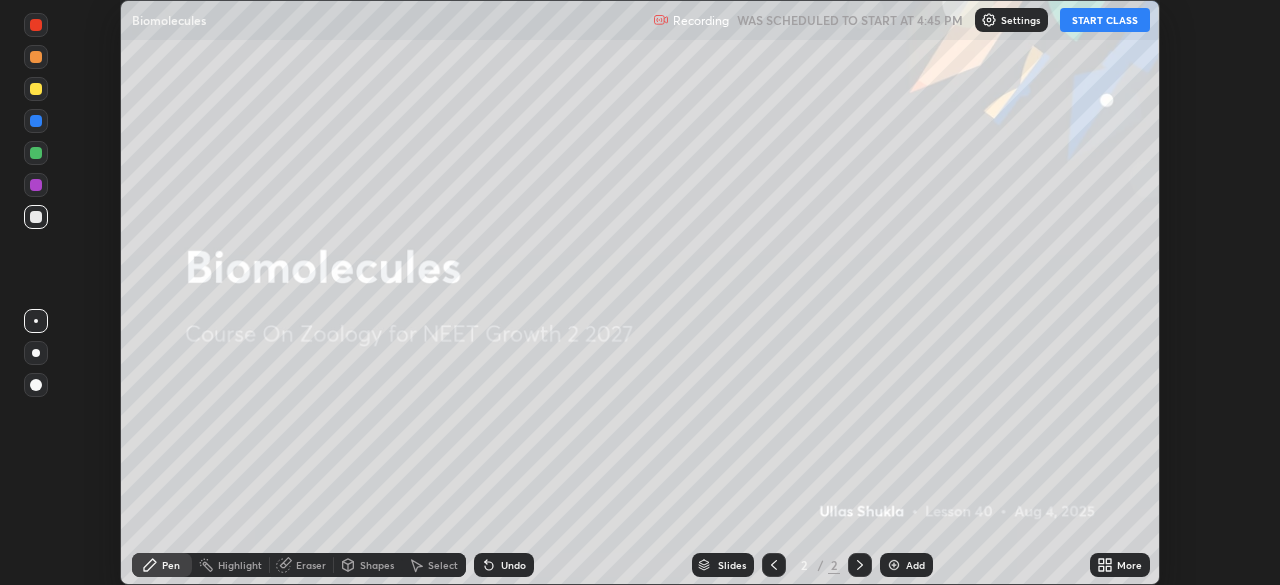 click on "START CLASS" at bounding box center (1105, 20) 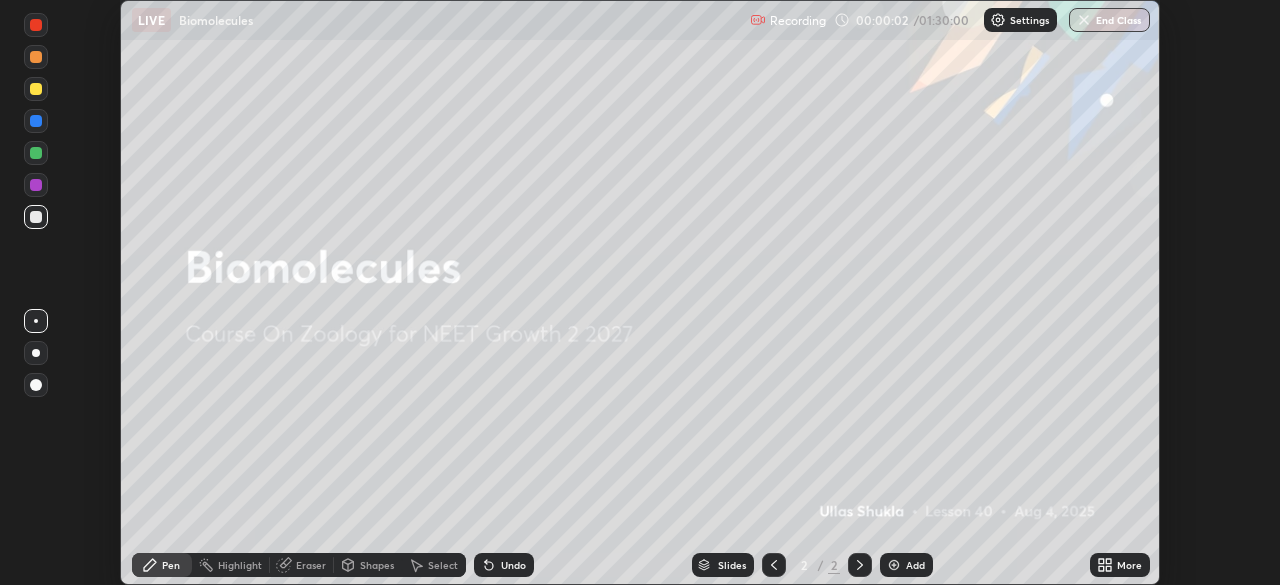 click 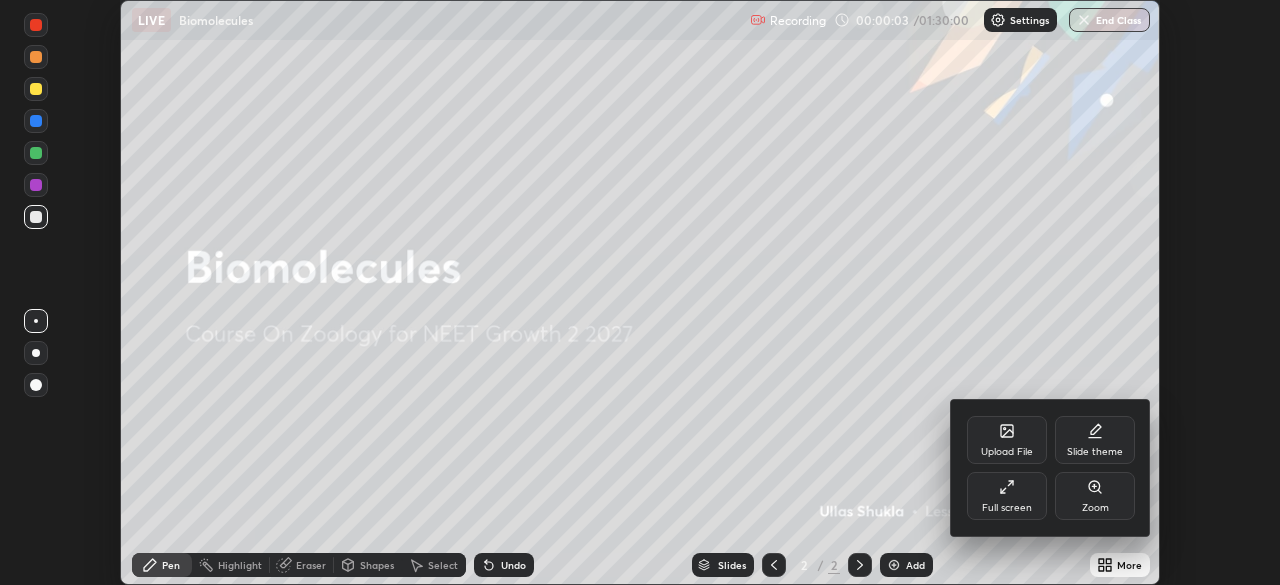click on "Full screen" at bounding box center (1007, 496) 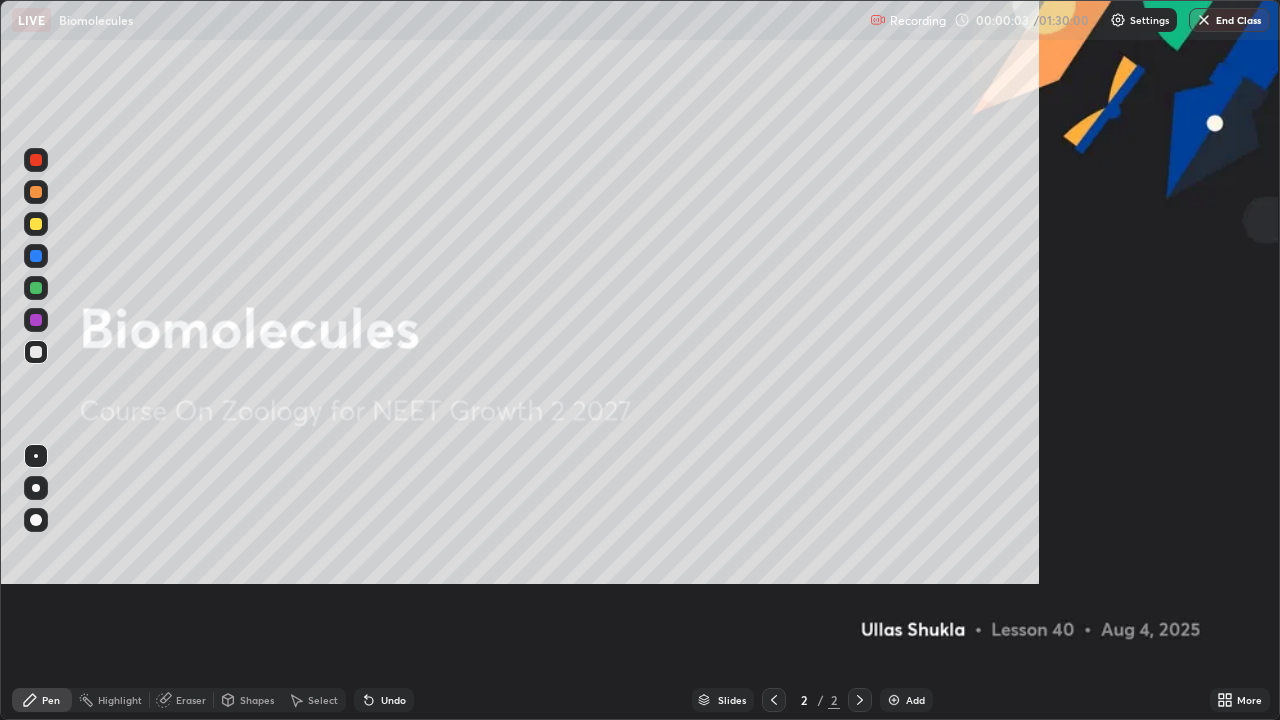 scroll, scrollTop: 99280, scrollLeft: 98720, axis: both 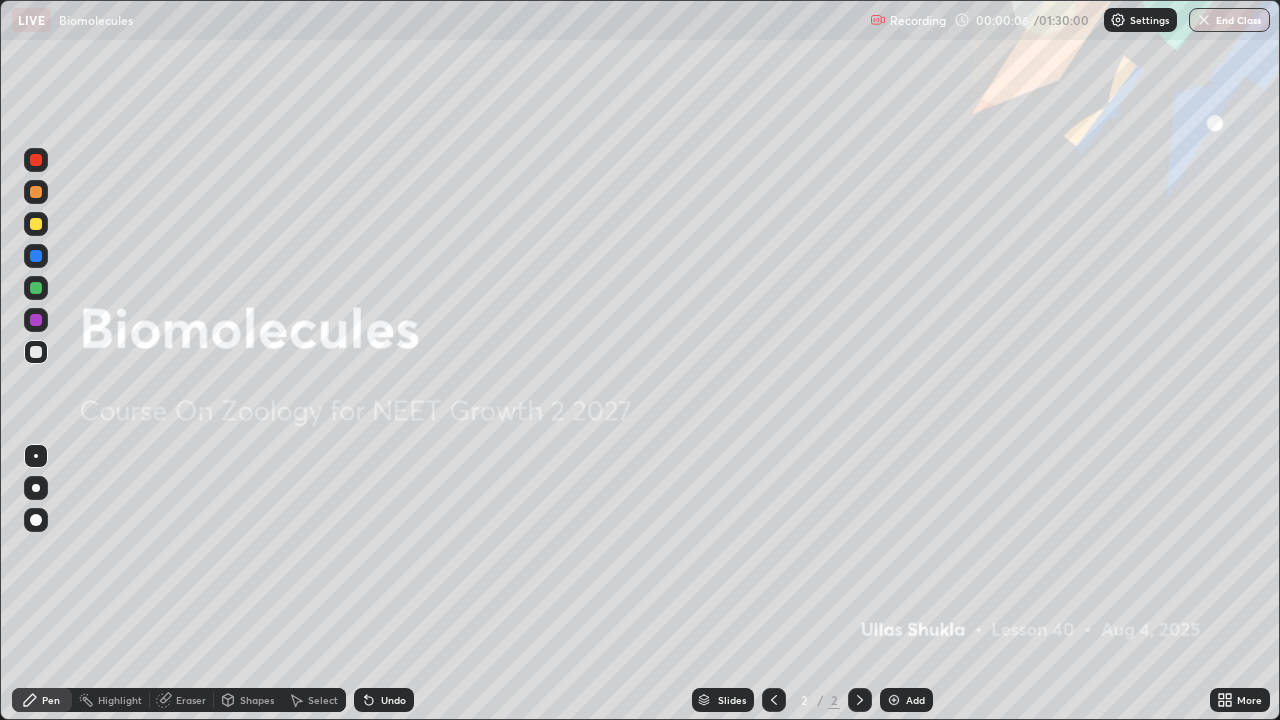 click on "Add" at bounding box center (915, 700) 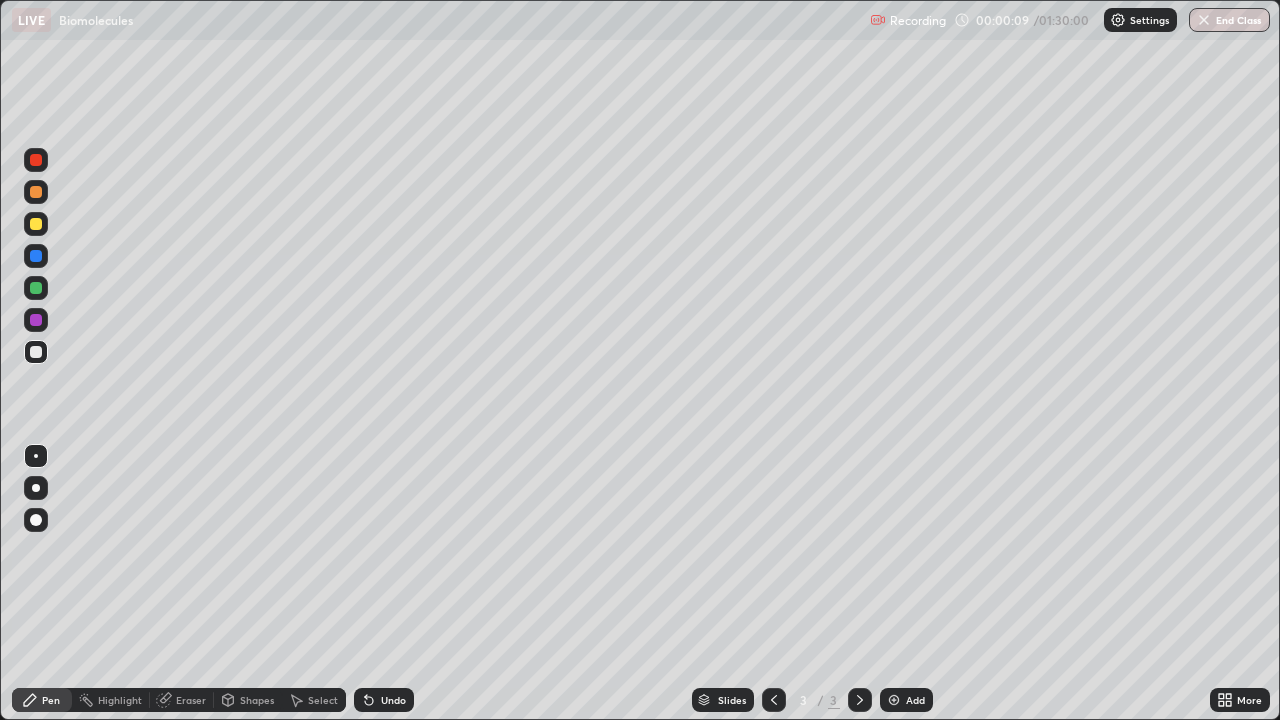 click 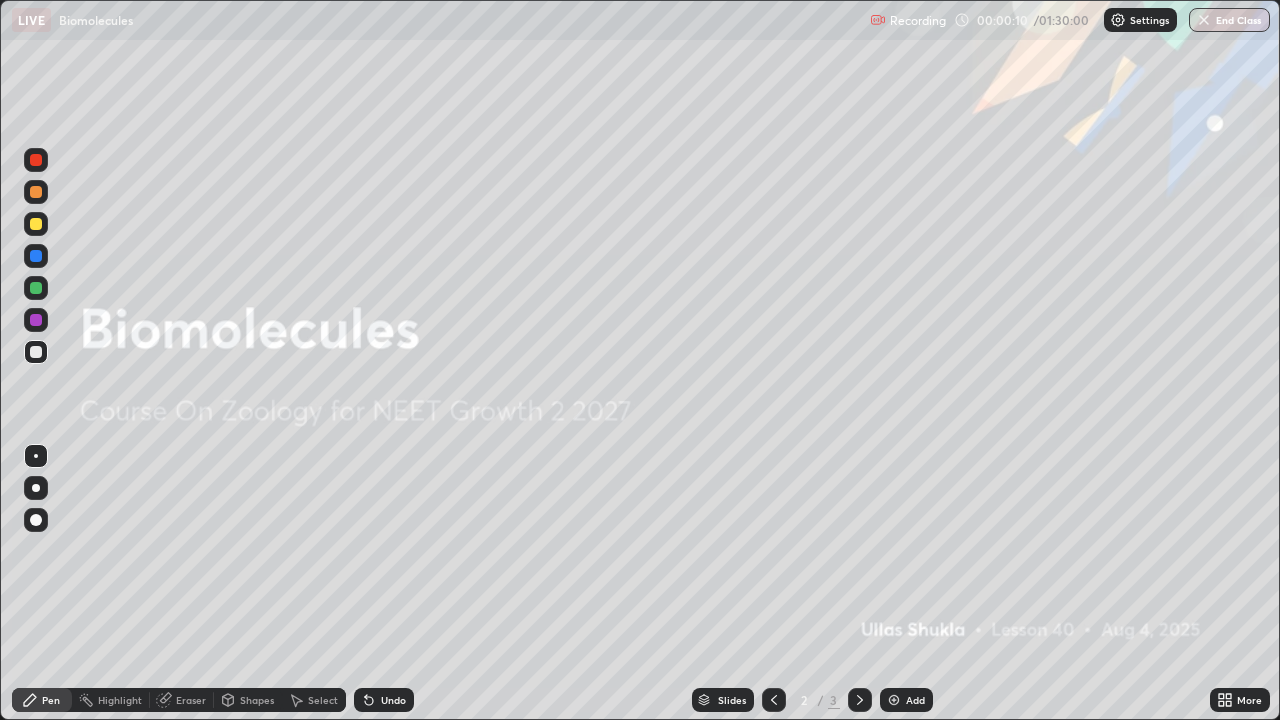 click 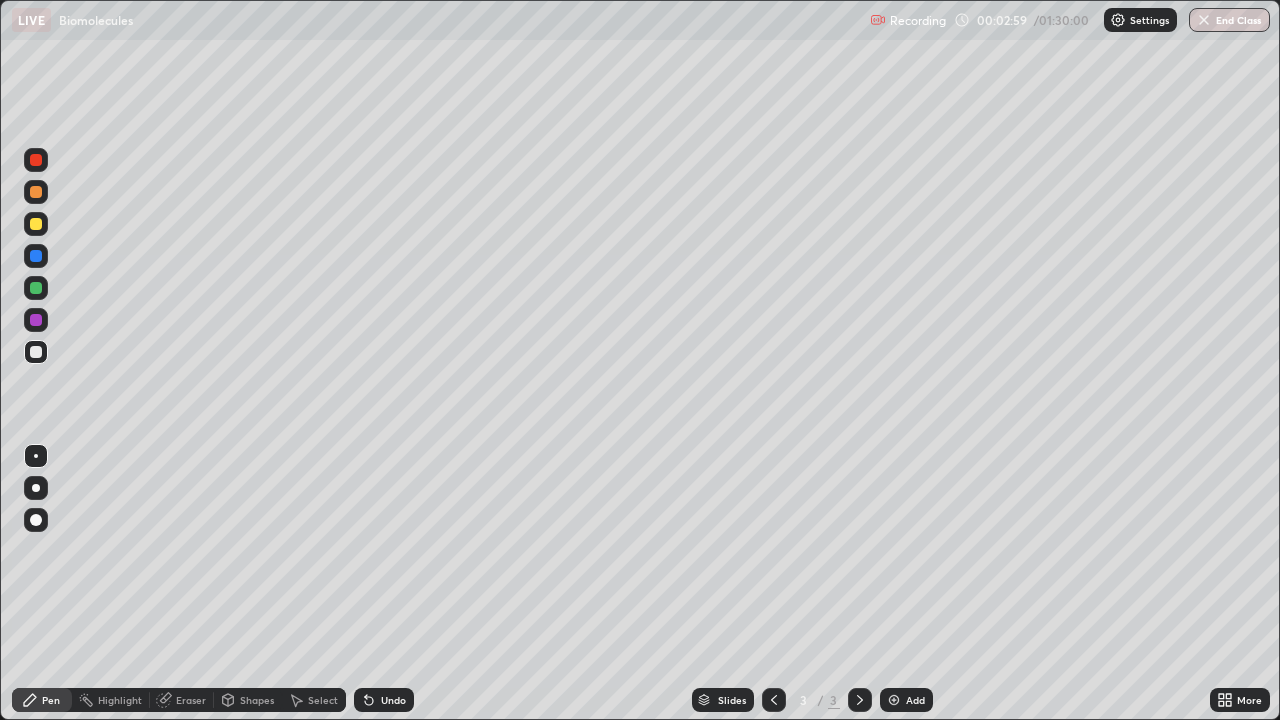 click at bounding box center [36, 488] 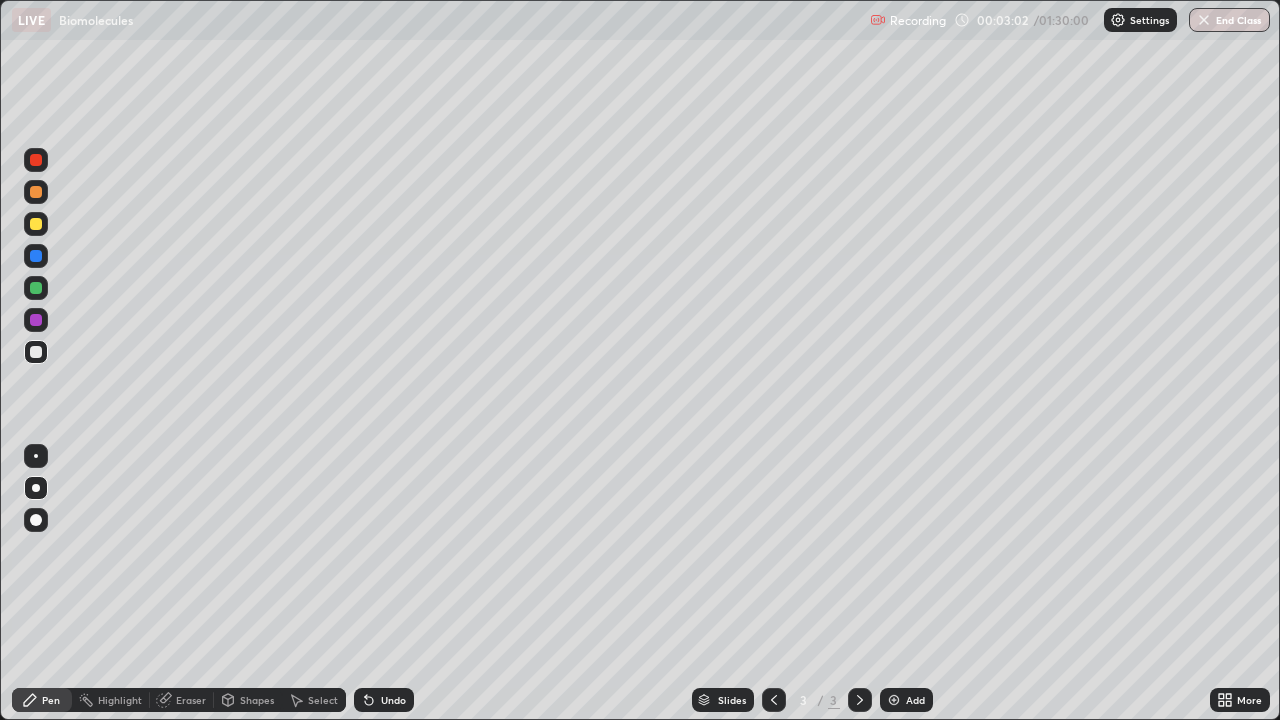 click at bounding box center (36, 224) 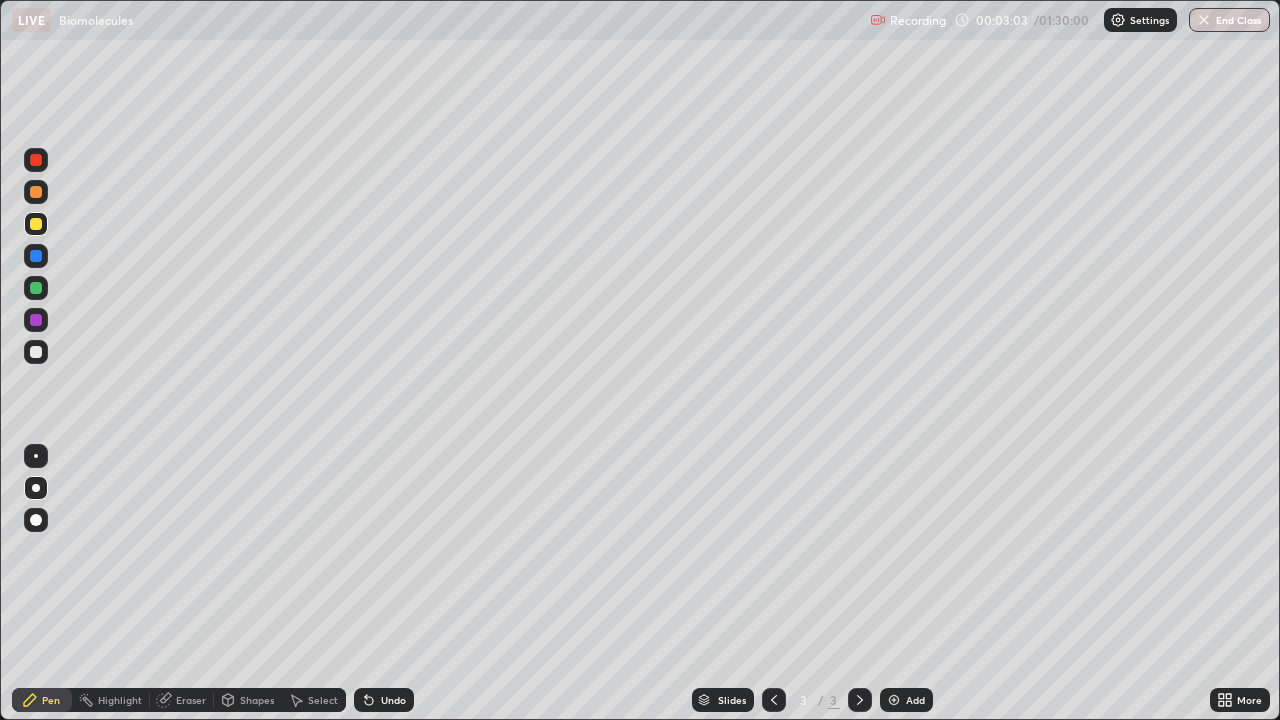 click at bounding box center (36, 224) 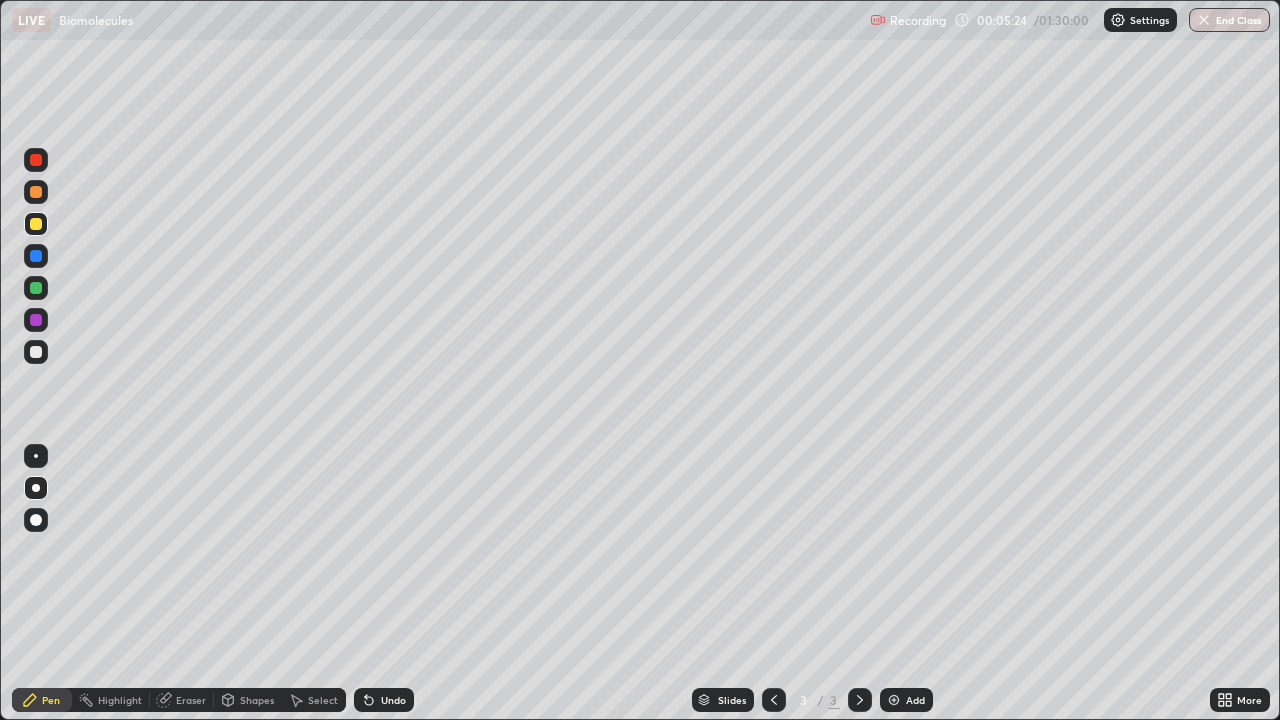 click 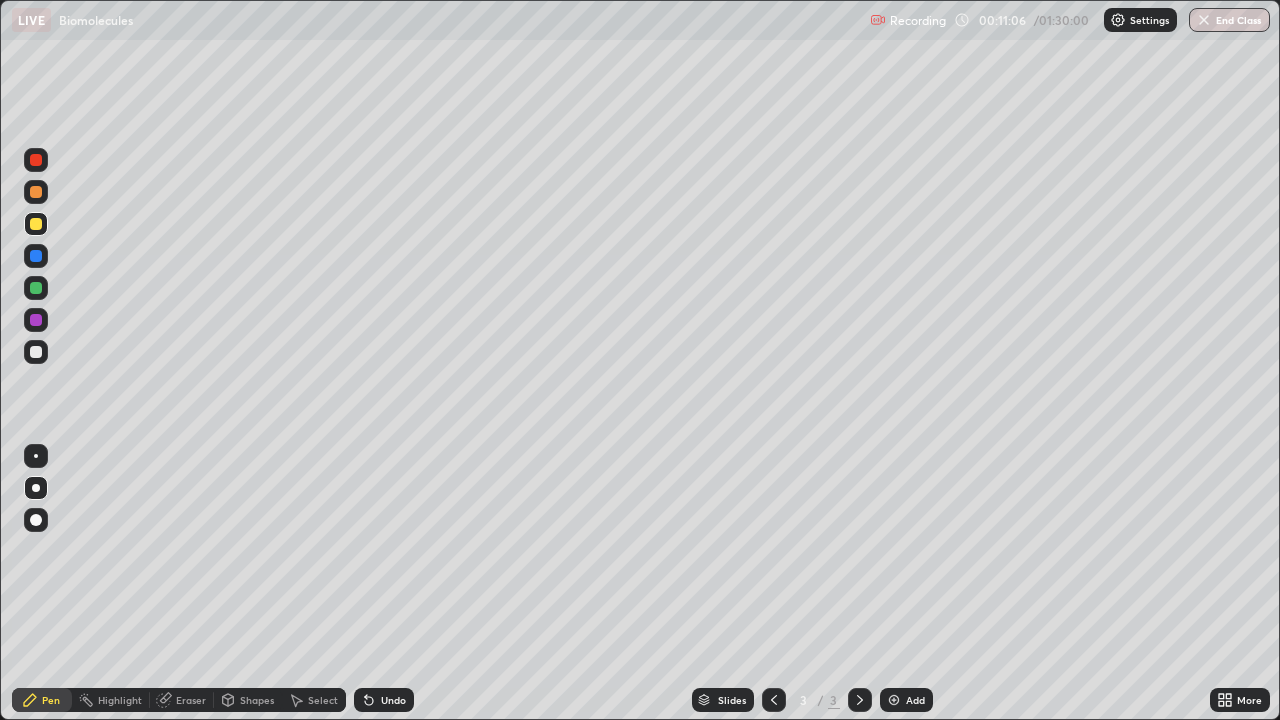 click on "Undo" at bounding box center (393, 700) 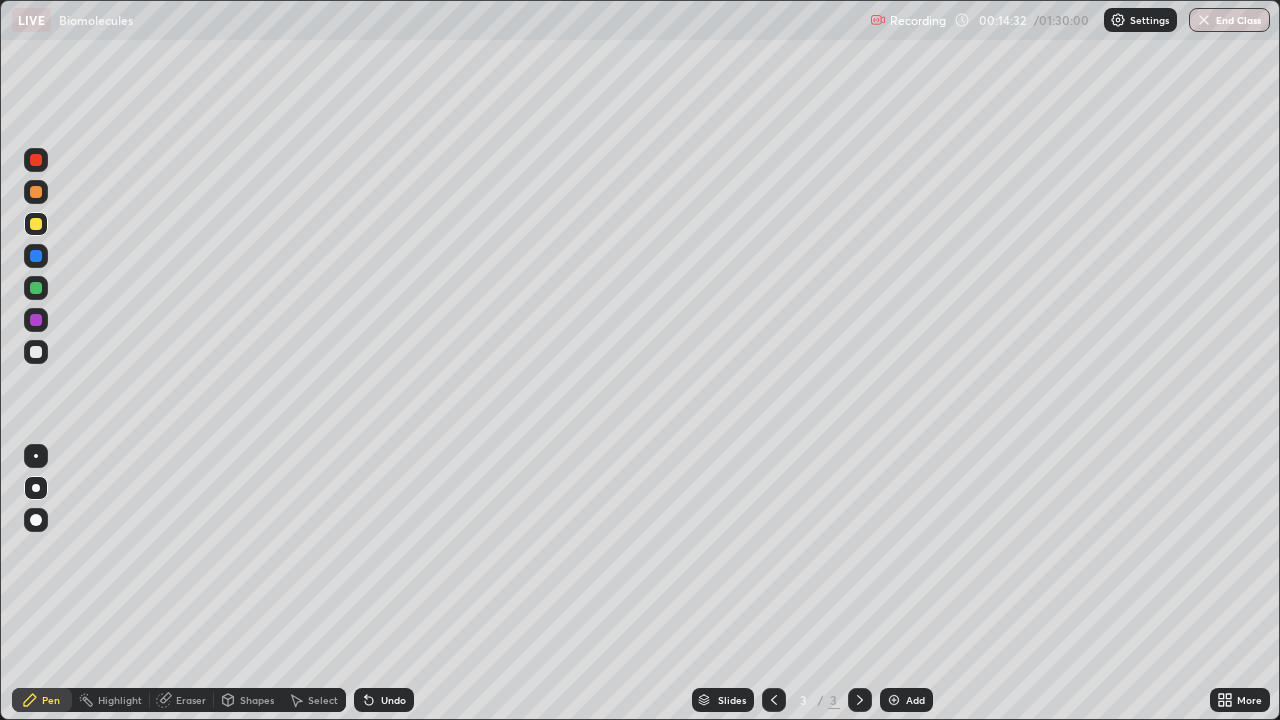click at bounding box center (36, 352) 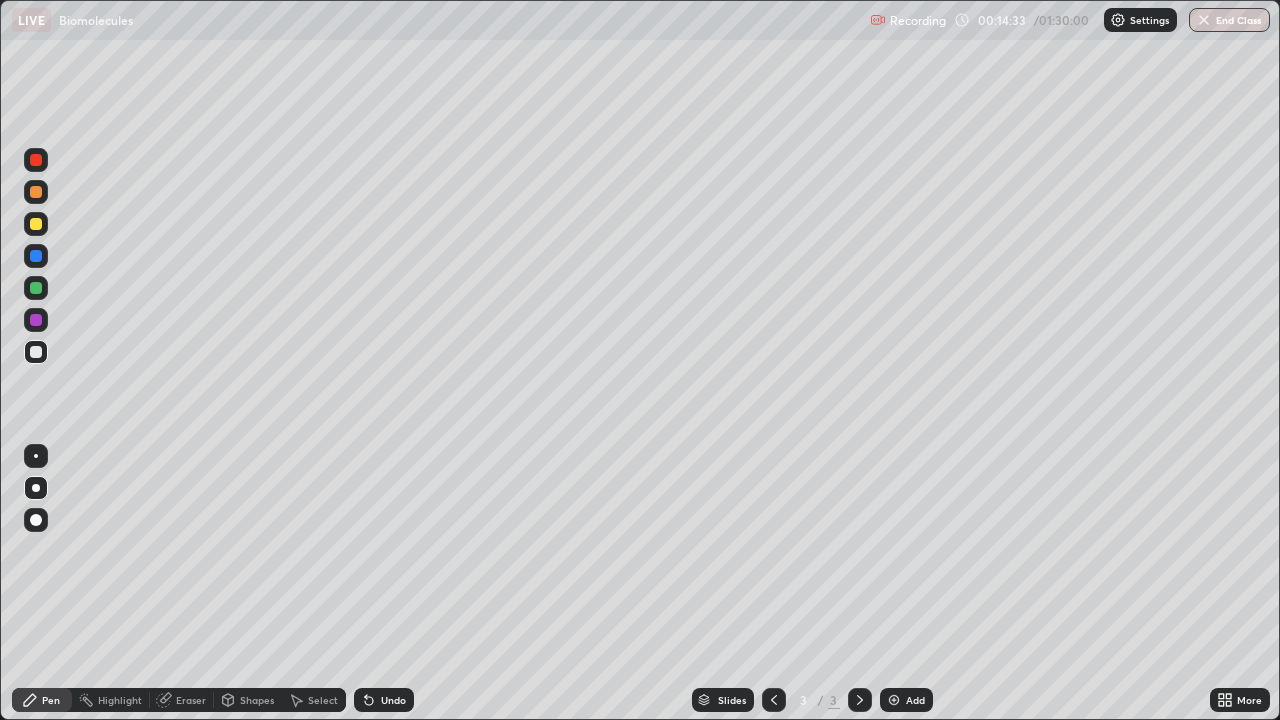 click at bounding box center [36, 456] 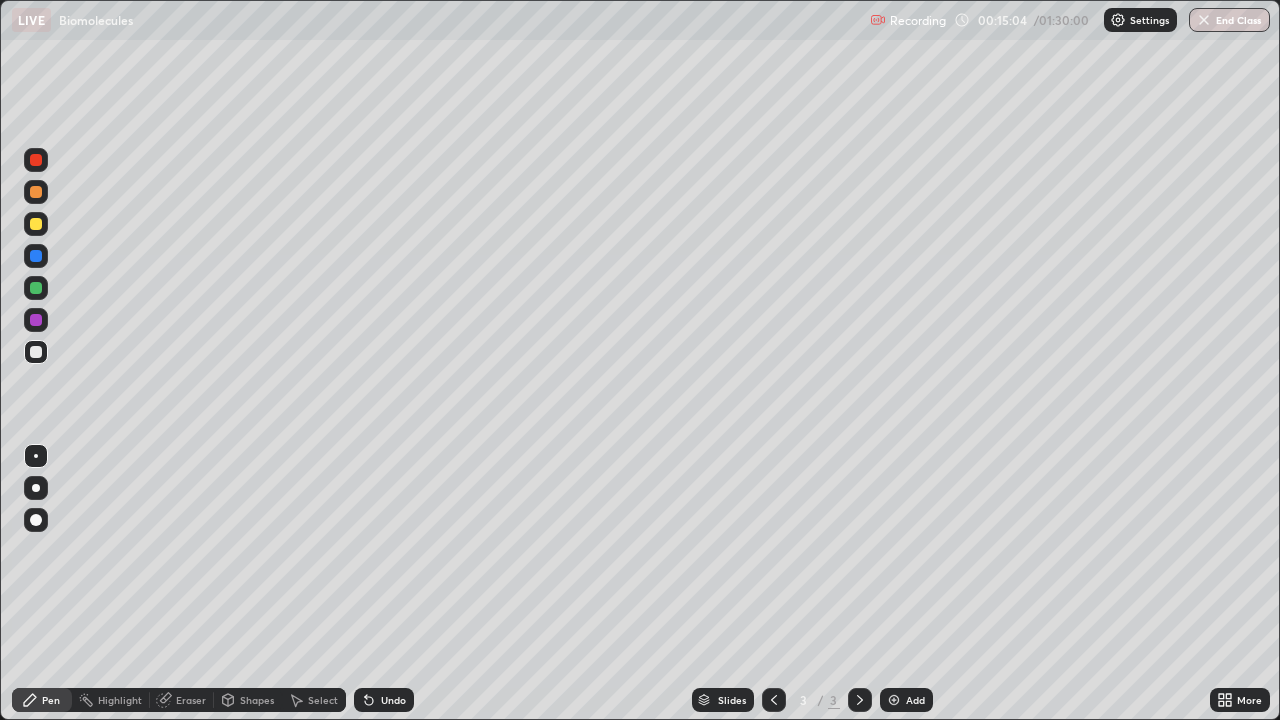 click on "Undo" at bounding box center (393, 700) 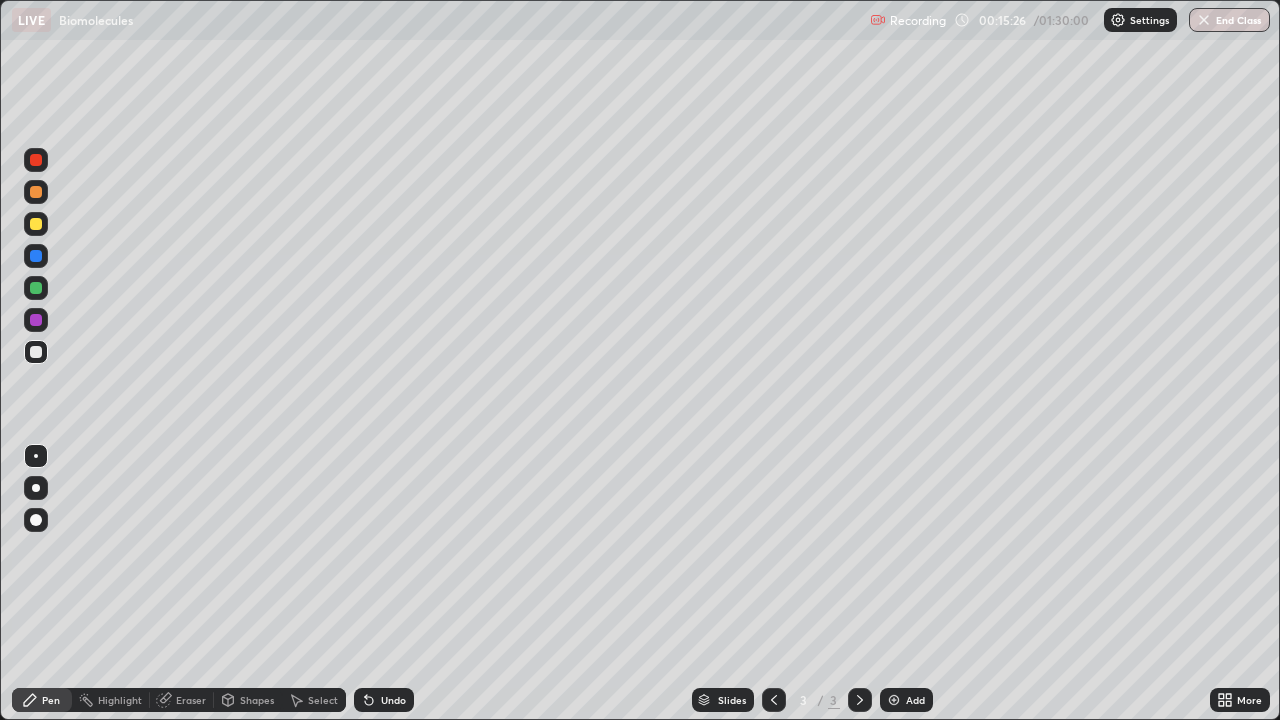 click at bounding box center [36, 288] 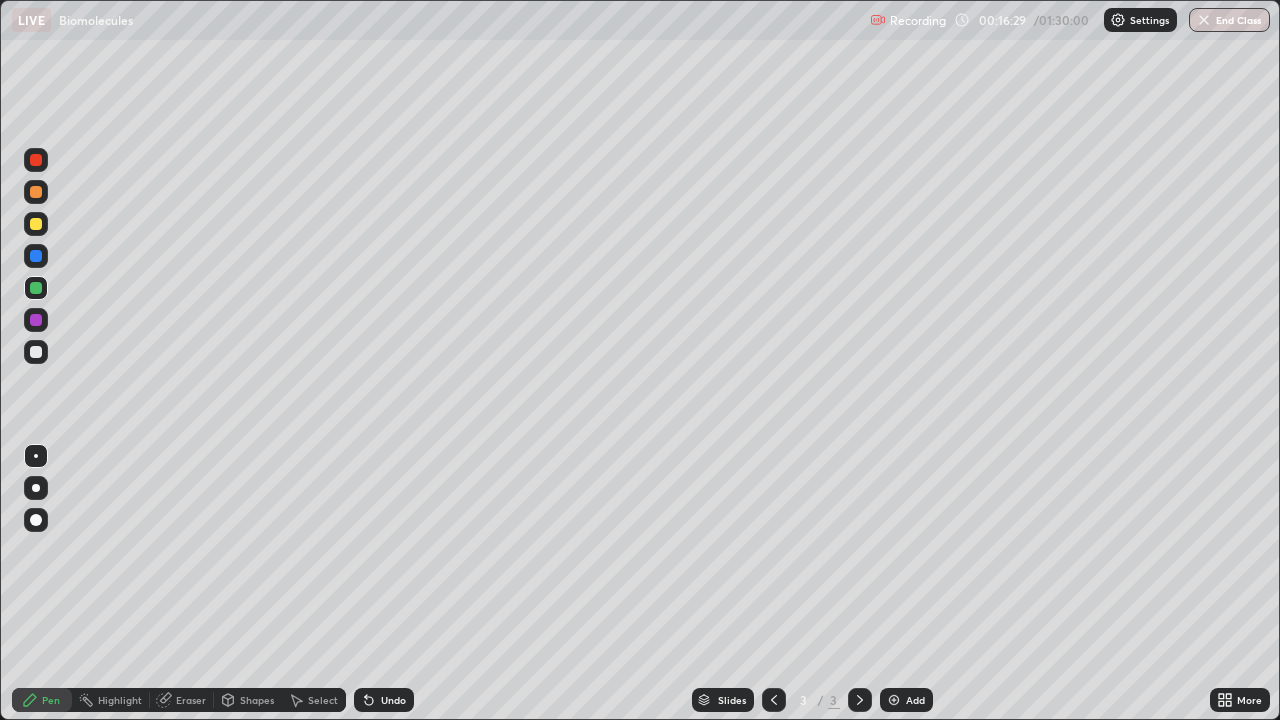 click at bounding box center (36, 224) 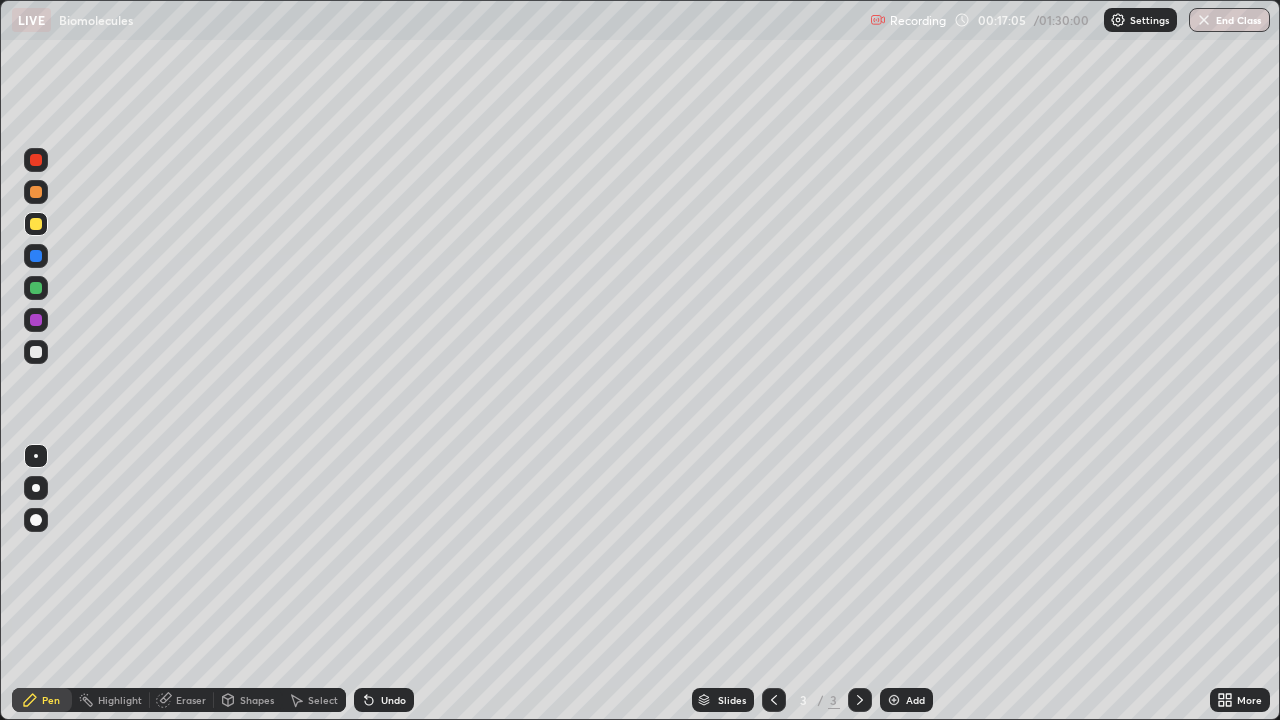 click on "Undo" at bounding box center [393, 700] 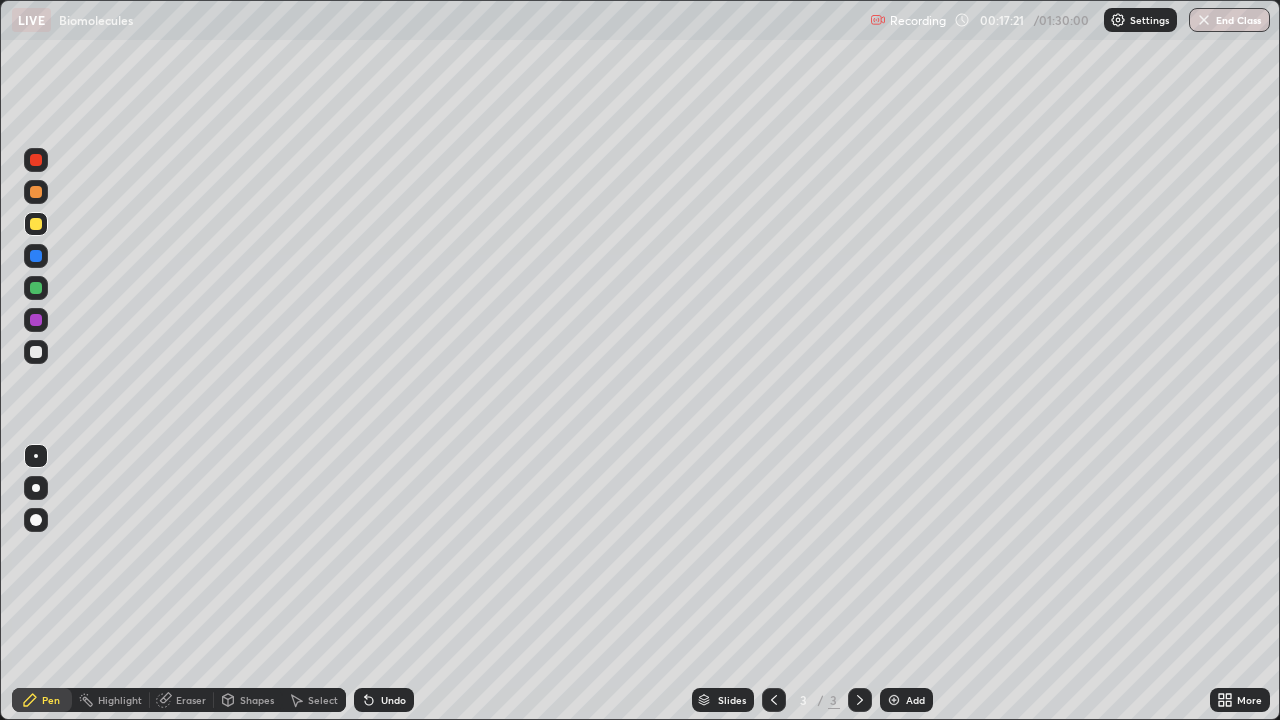 click on "Undo" at bounding box center (384, 700) 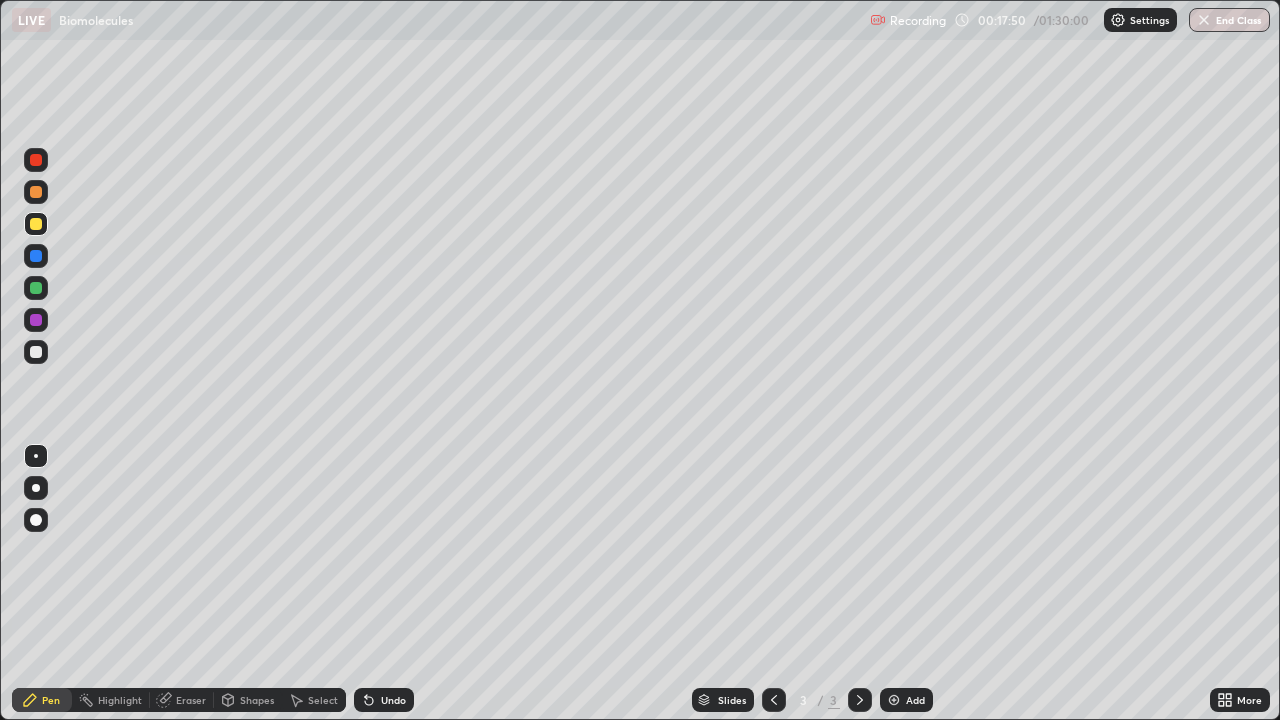 click on "Undo" at bounding box center [393, 700] 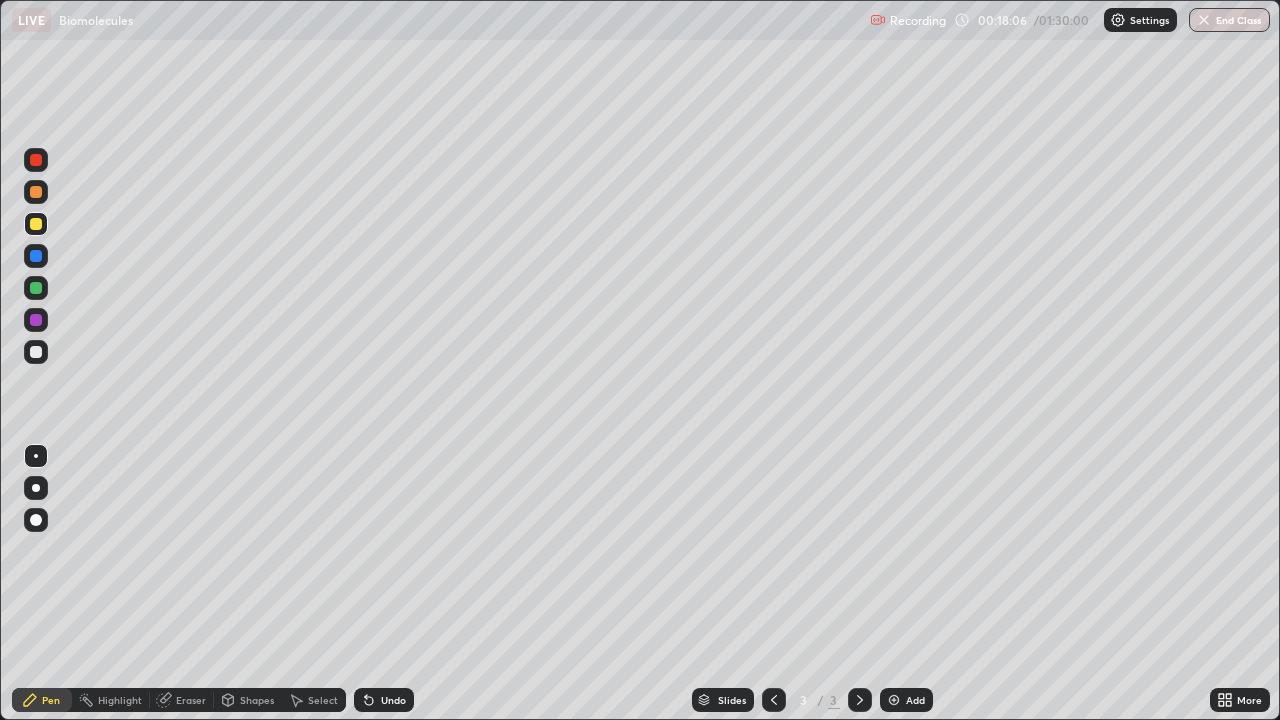 click on "Undo" at bounding box center (393, 700) 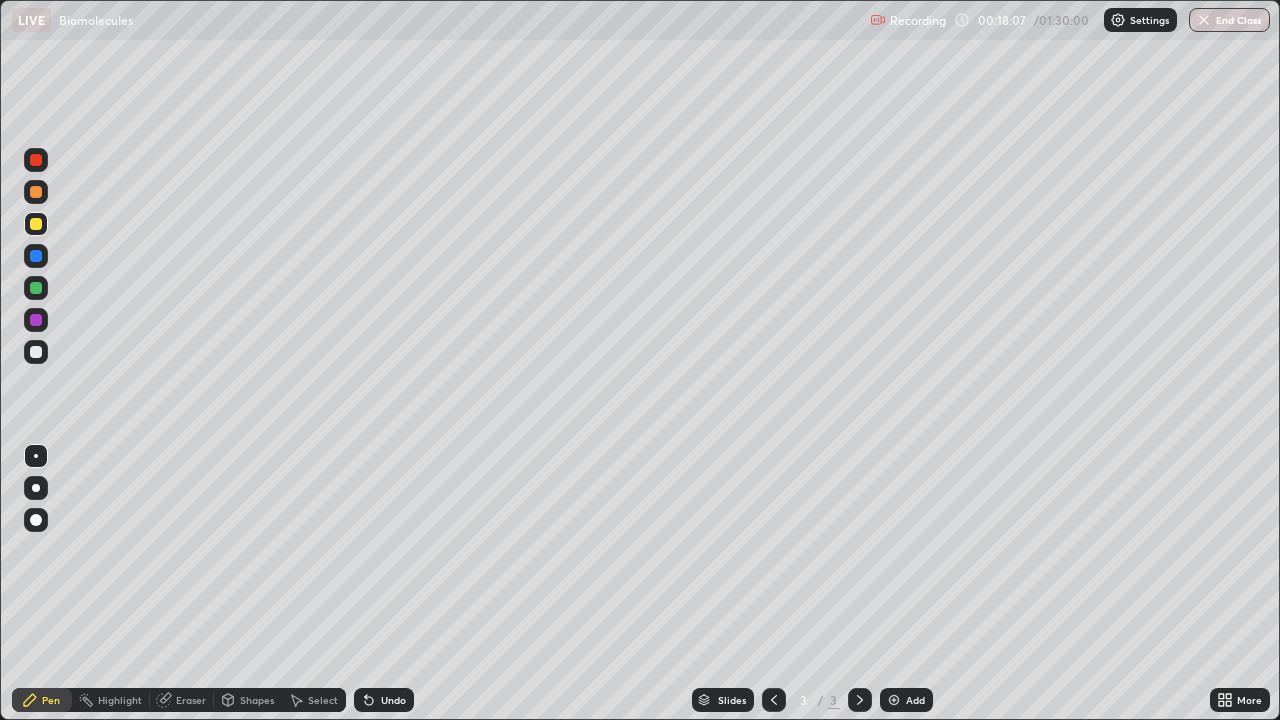 click on "Undo" at bounding box center [393, 700] 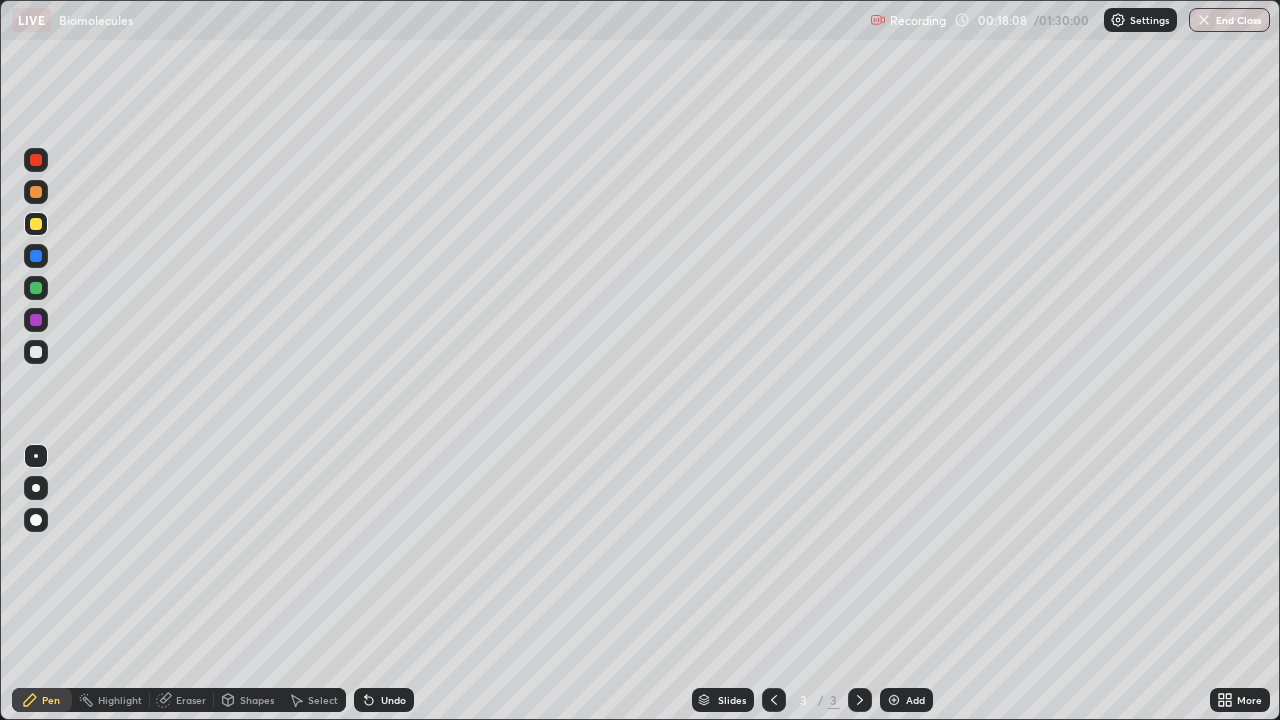 click 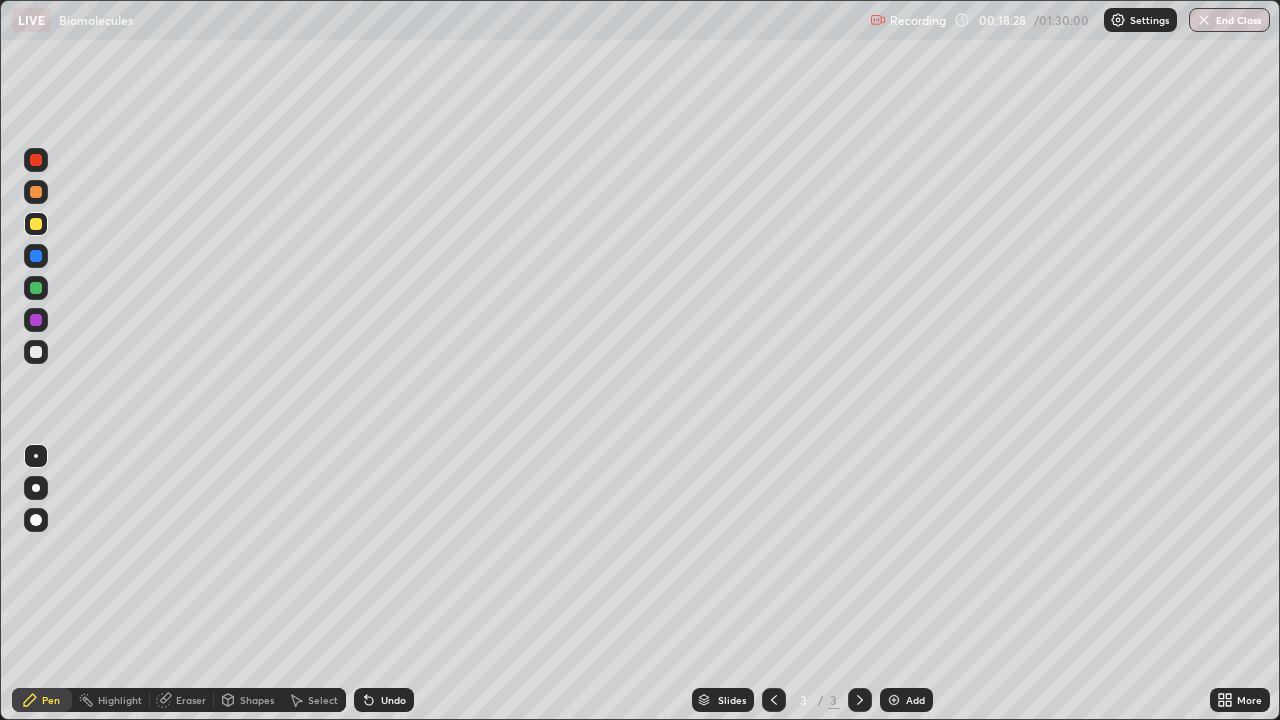 click at bounding box center (36, 288) 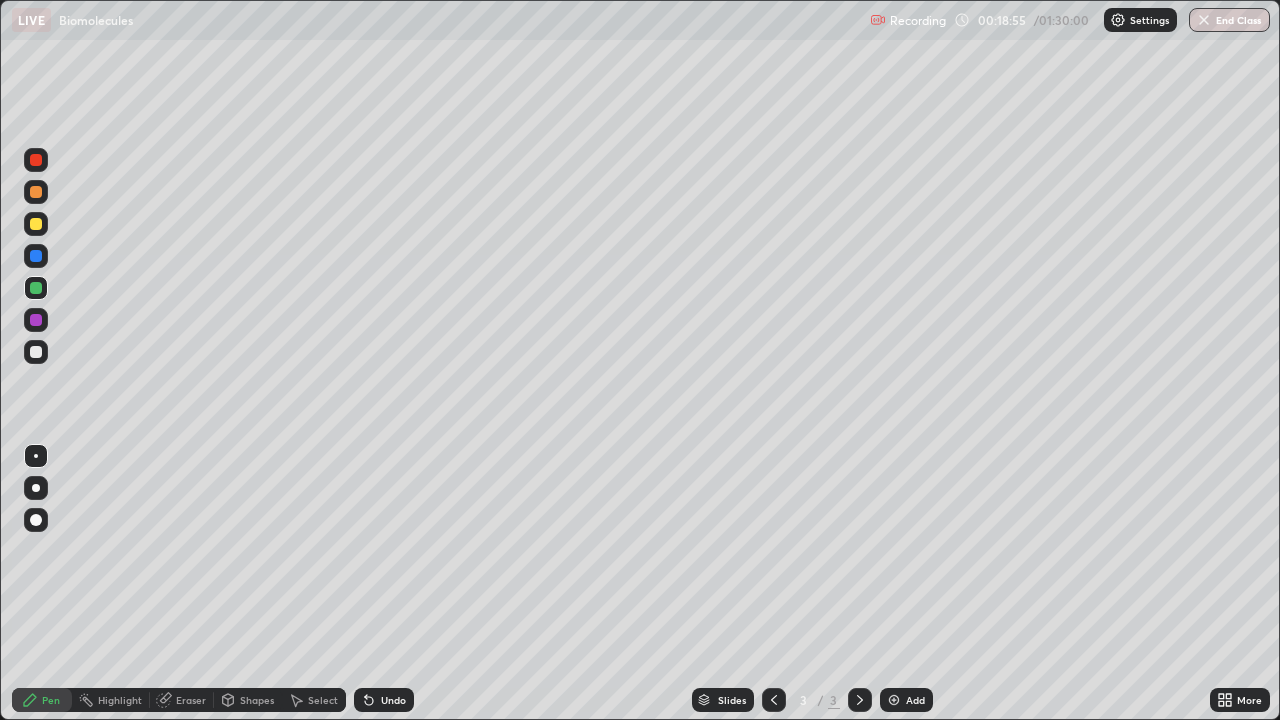 click at bounding box center [36, 224] 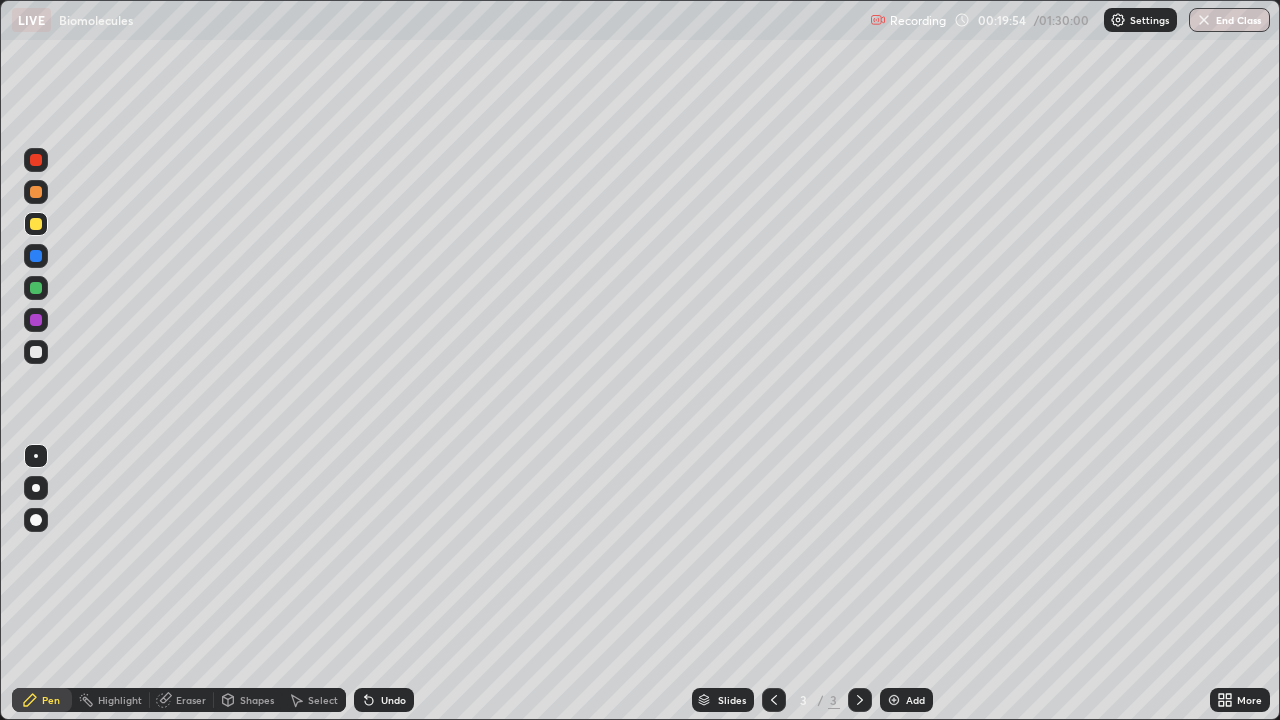 click at bounding box center [36, 288] 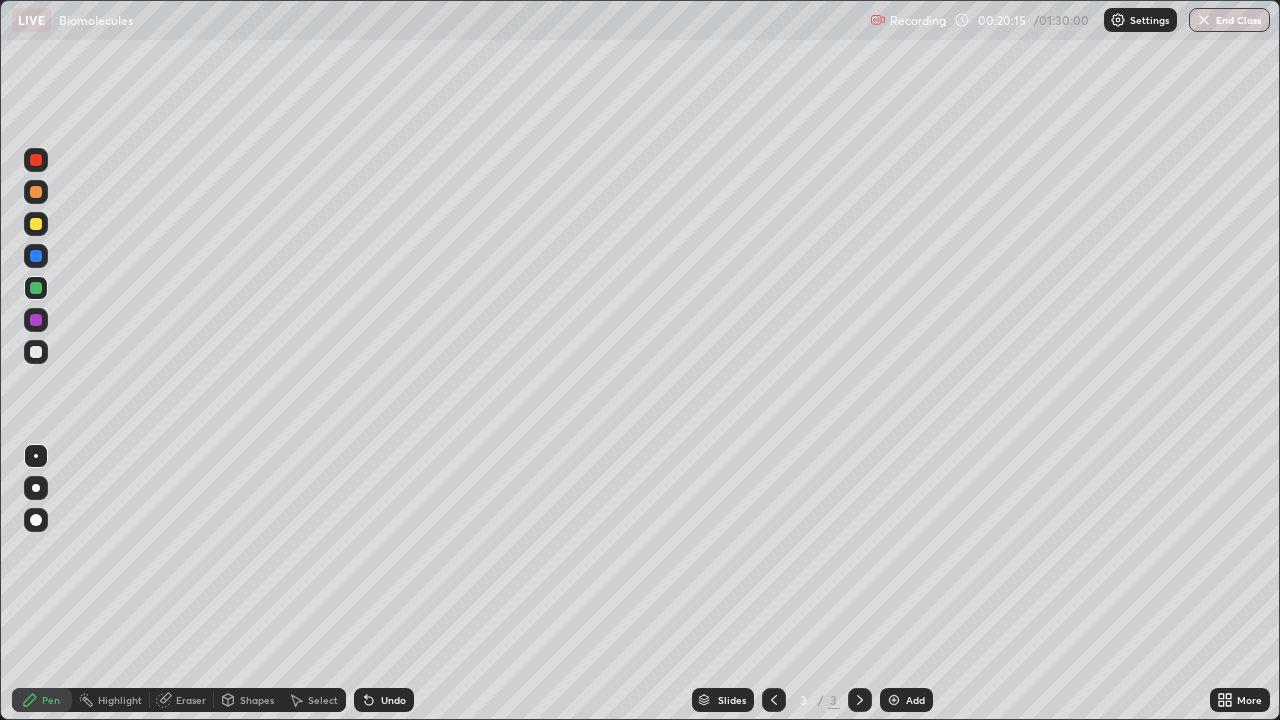 click at bounding box center [36, 352] 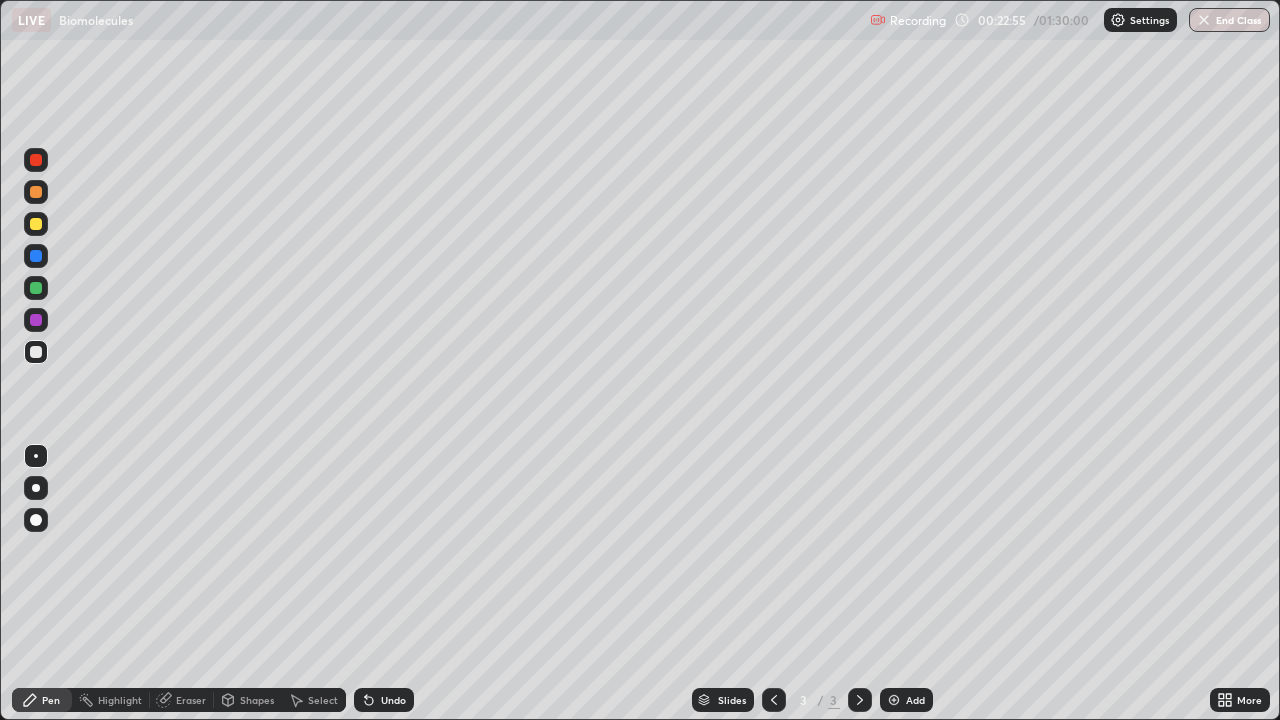 click on "Eraser" at bounding box center [191, 700] 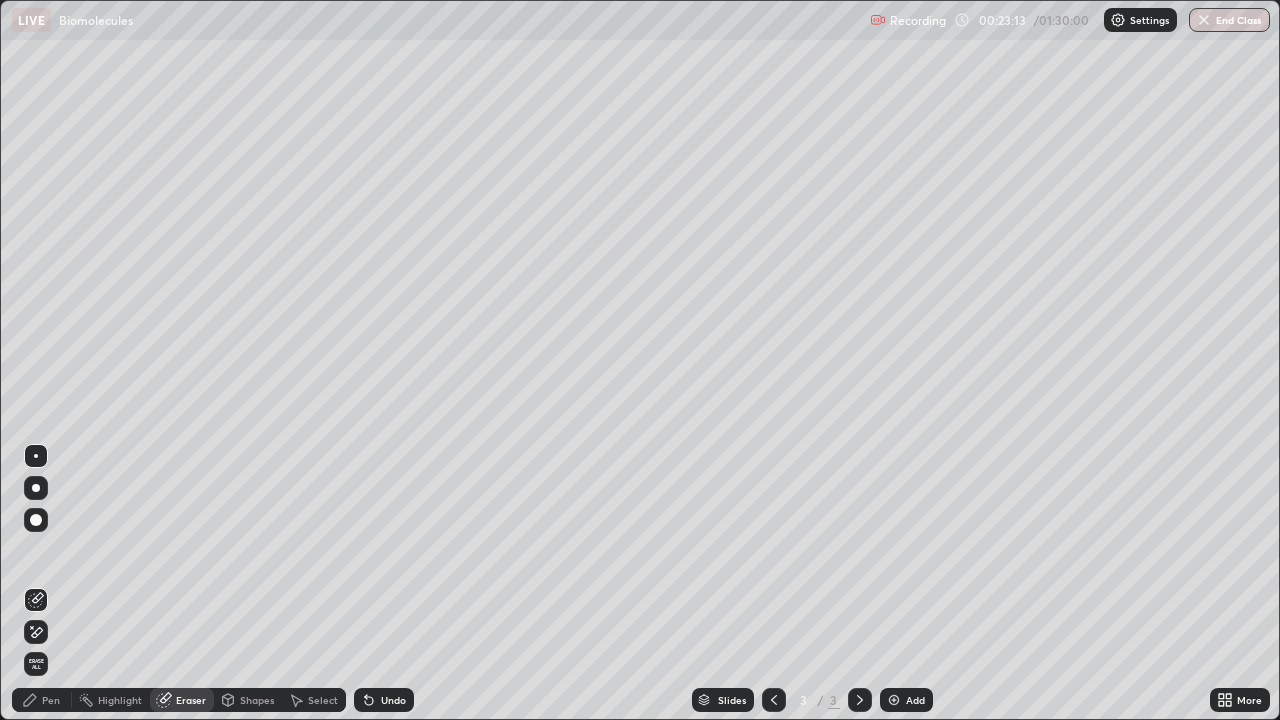 click on "Pen" at bounding box center (42, 700) 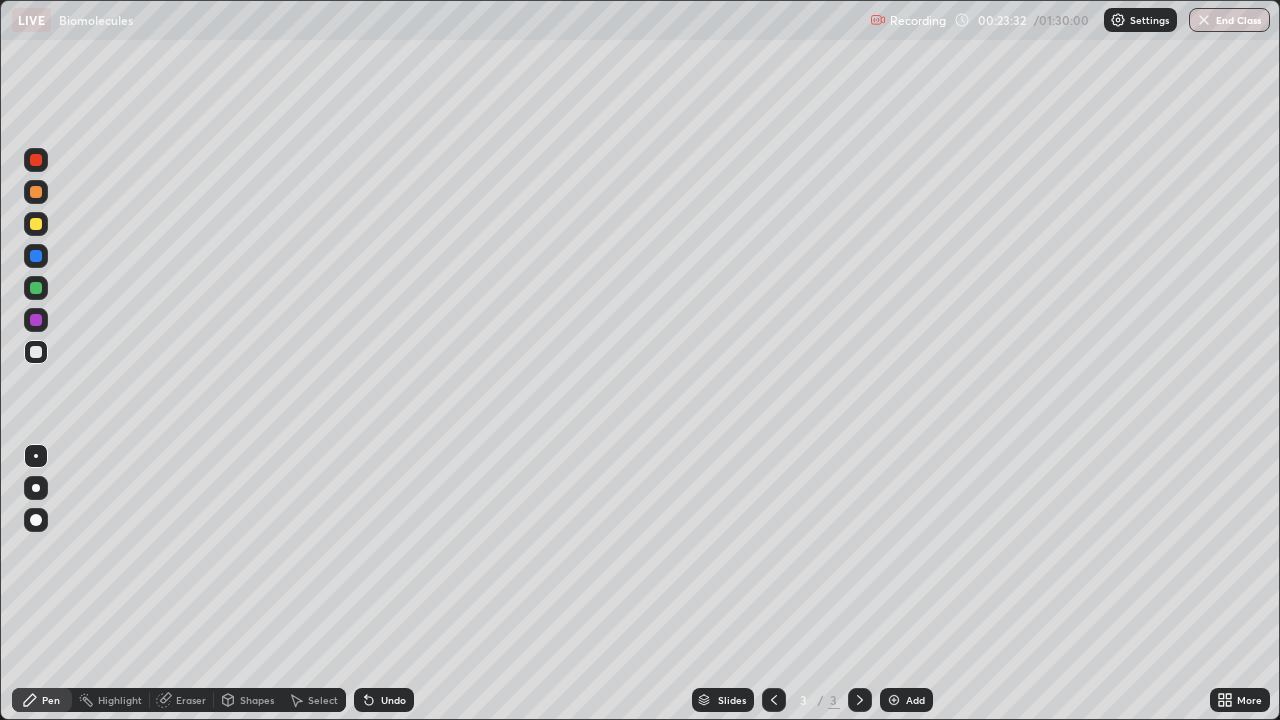 click on "Undo" at bounding box center (384, 700) 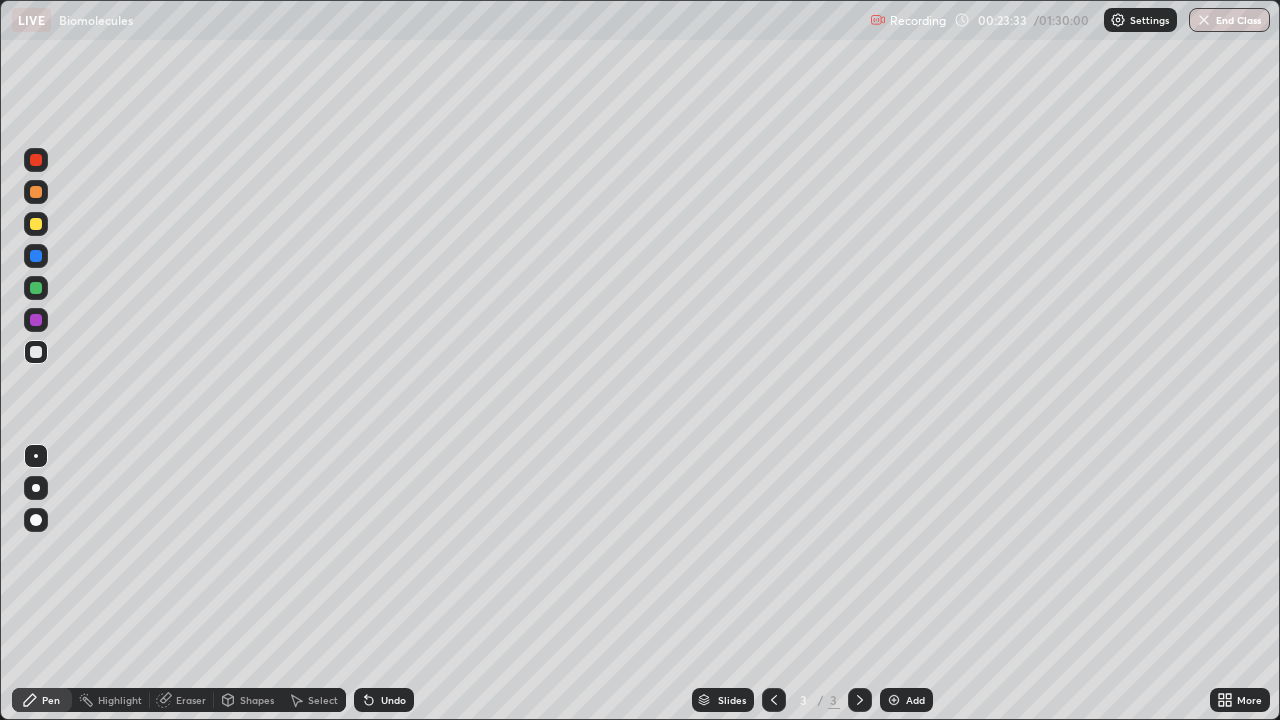 click on "Undo" at bounding box center [393, 700] 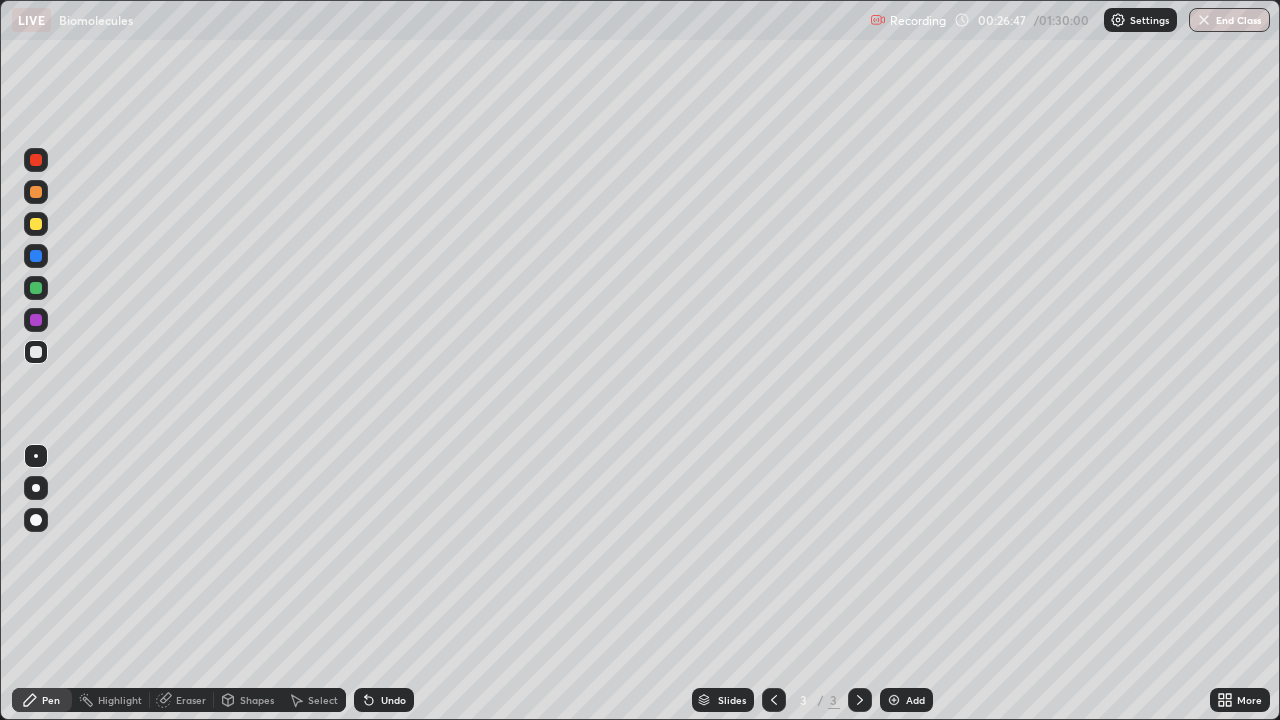 click at bounding box center (894, 700) 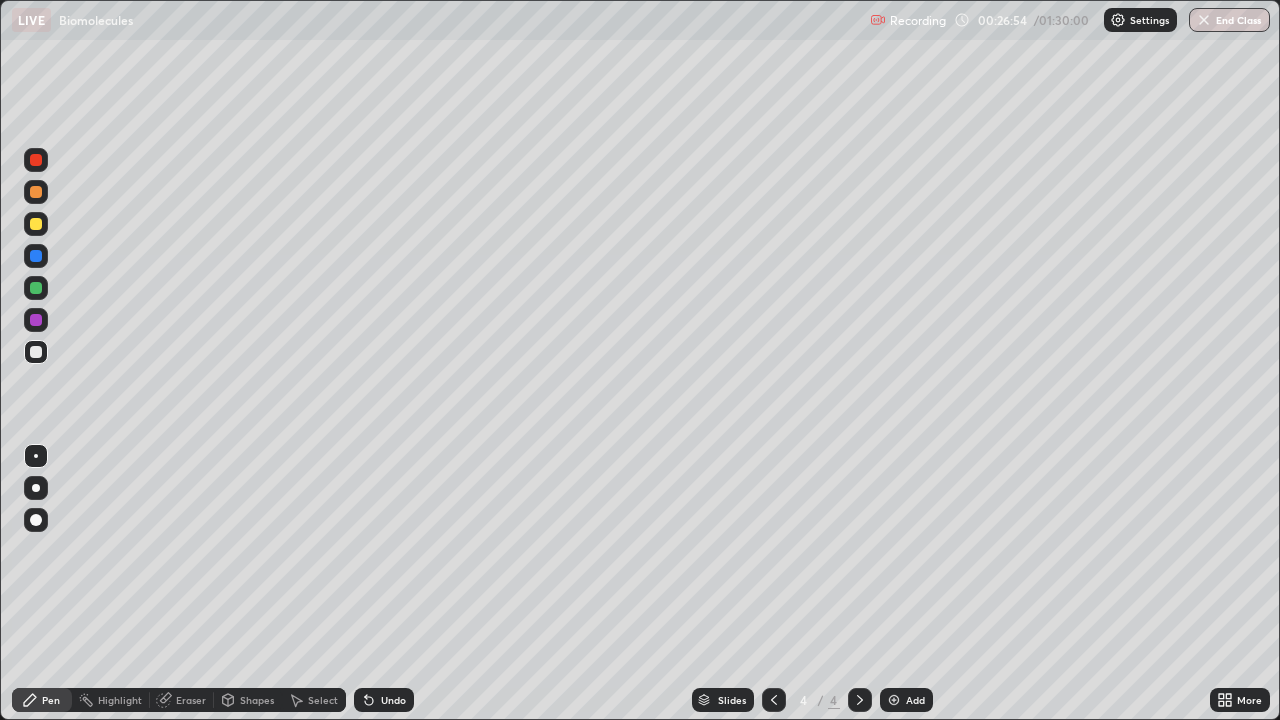 click at bounding box center (36, 488) 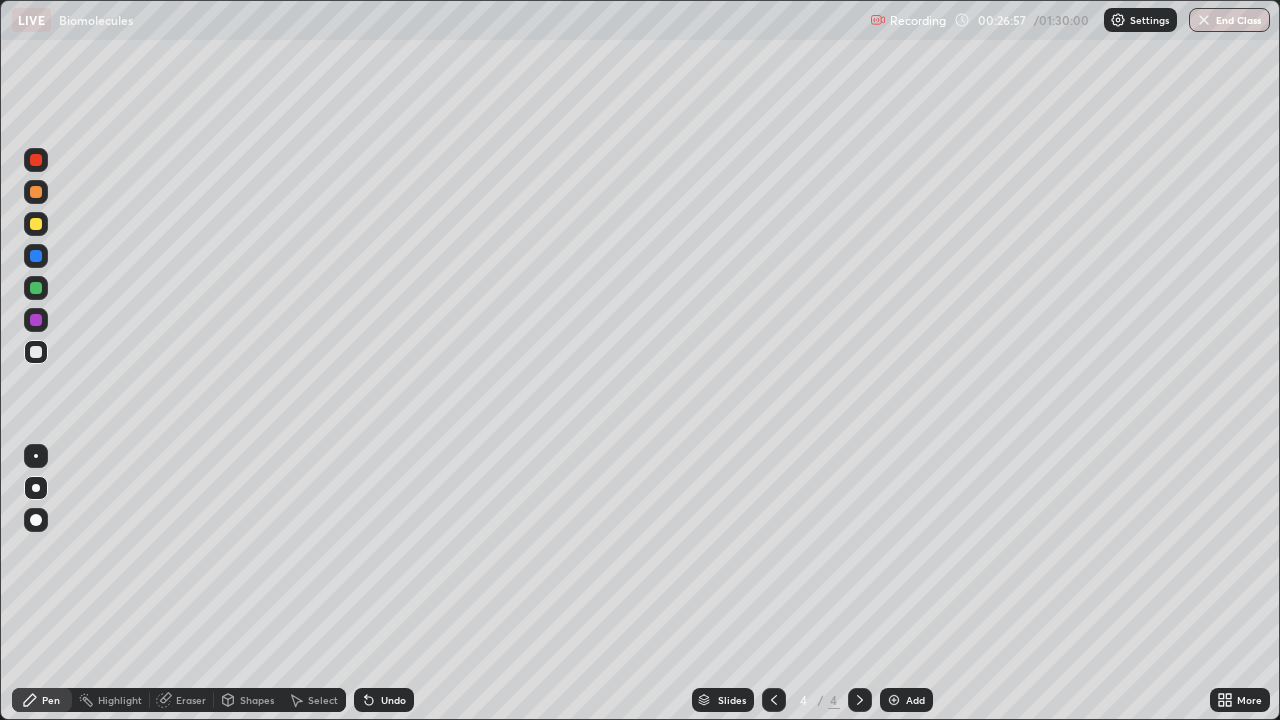 click at bounding box center (36, 224) 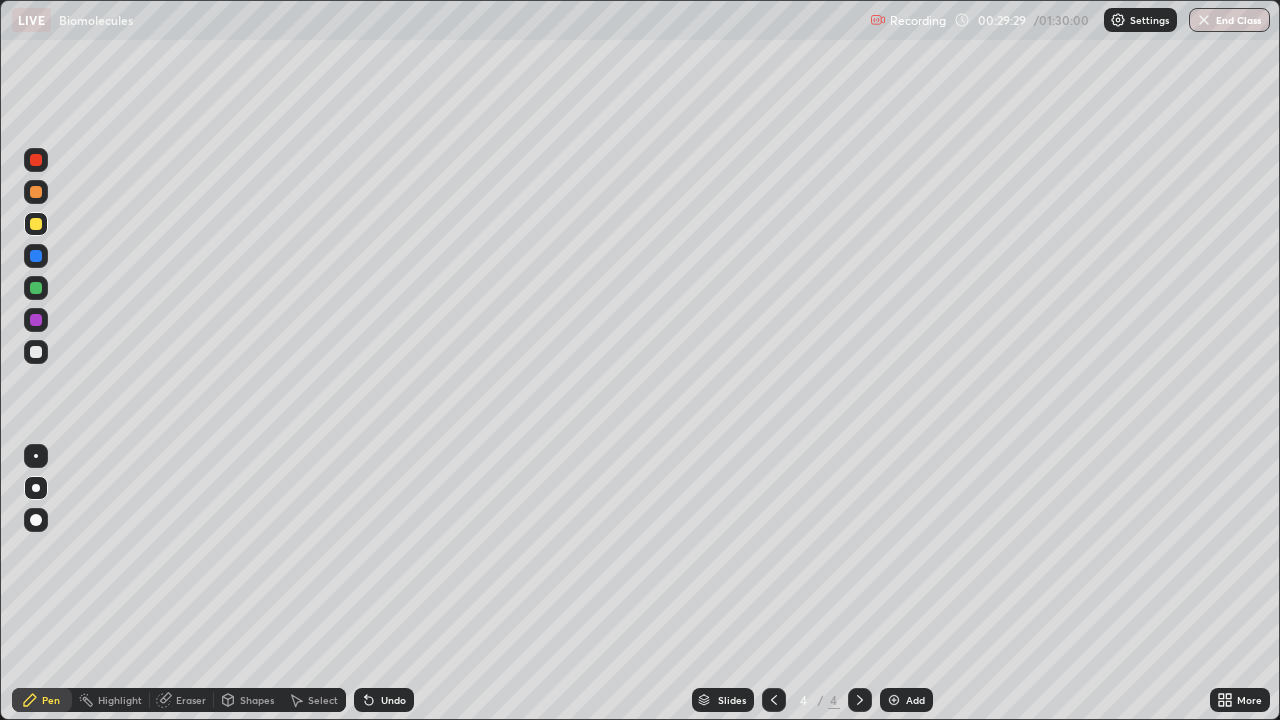 click on "Eraser" at bounding box center [191, 700] 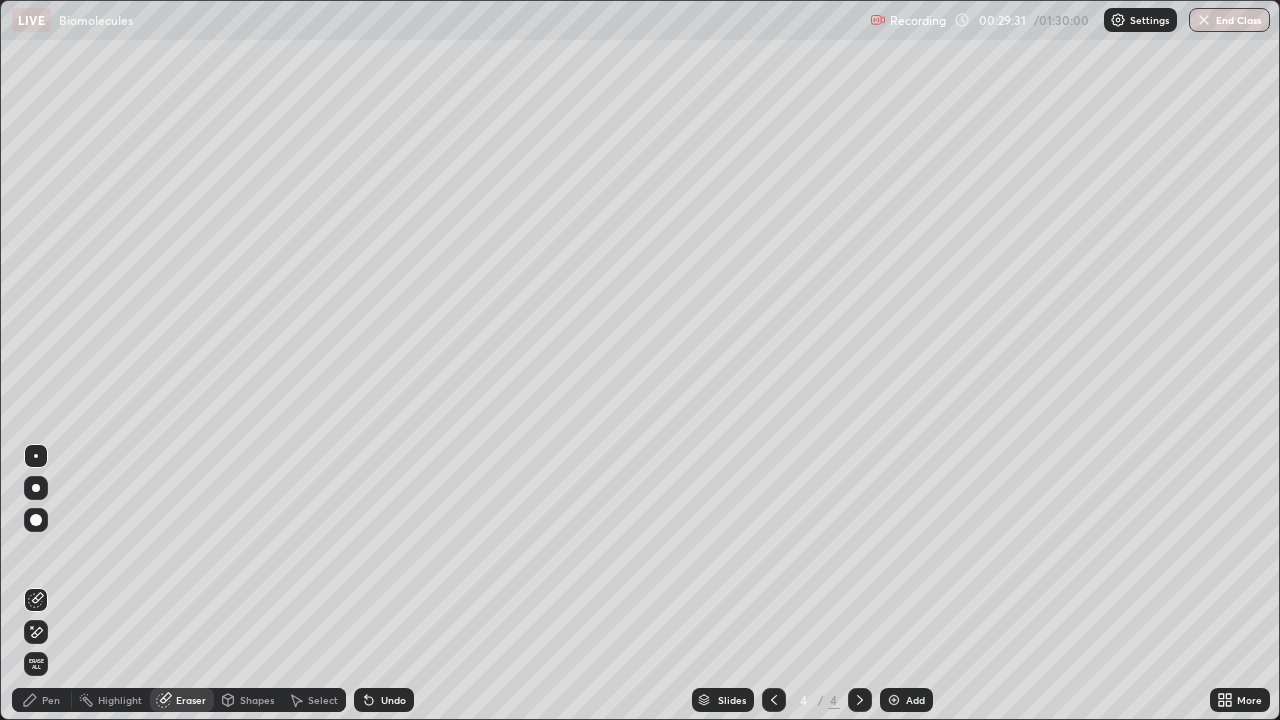 click at bounding box center (36, 520) 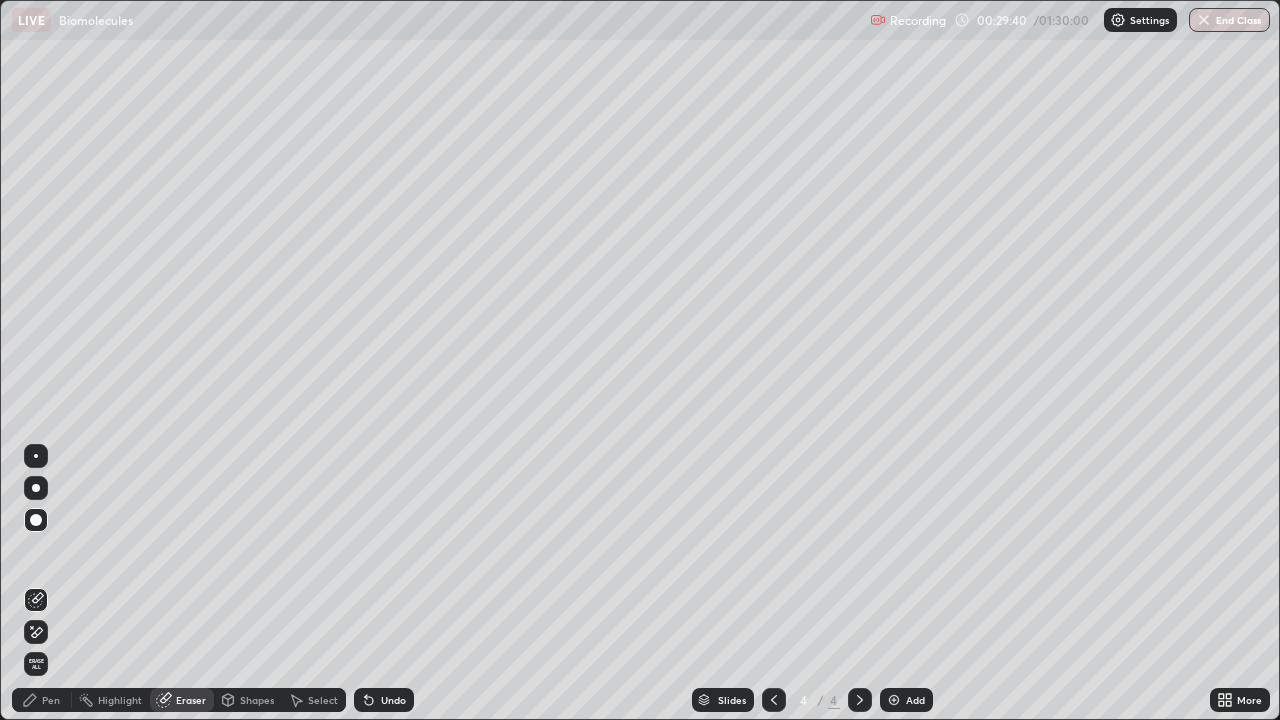 click on "Pen" at bounding box center [51, 700] 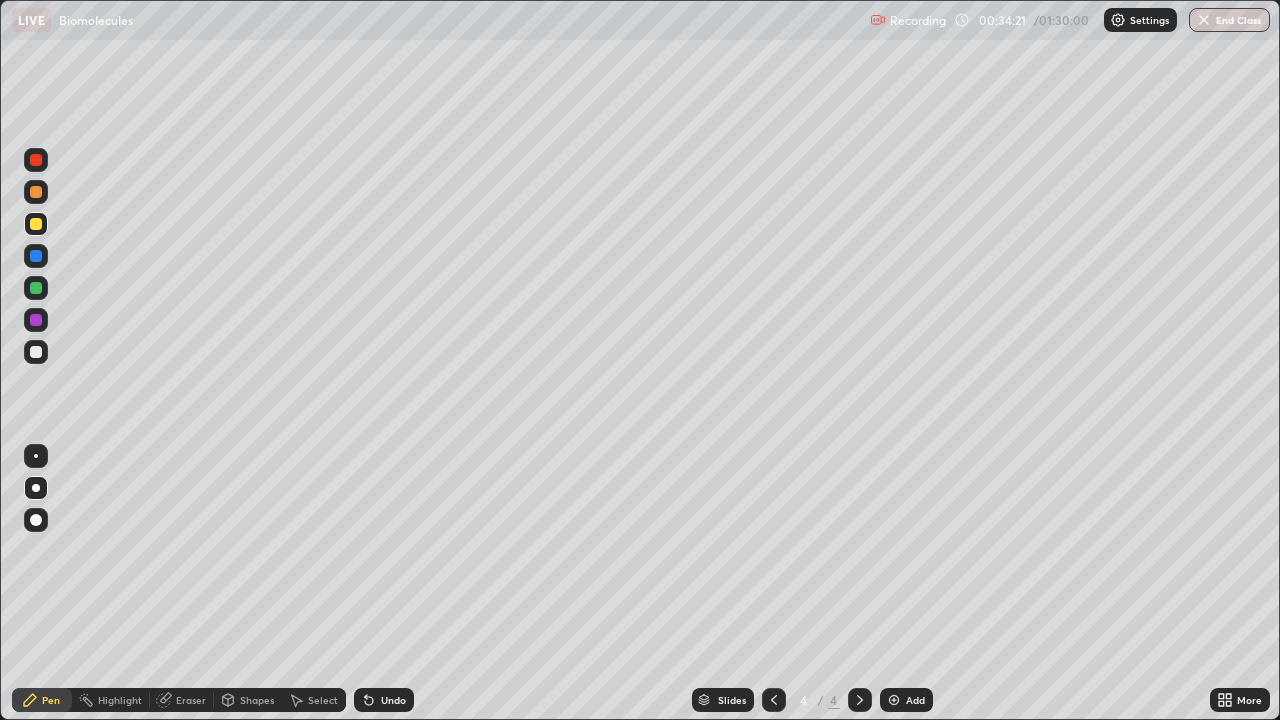 click on "Eraser" at bounding box center (191, 700) 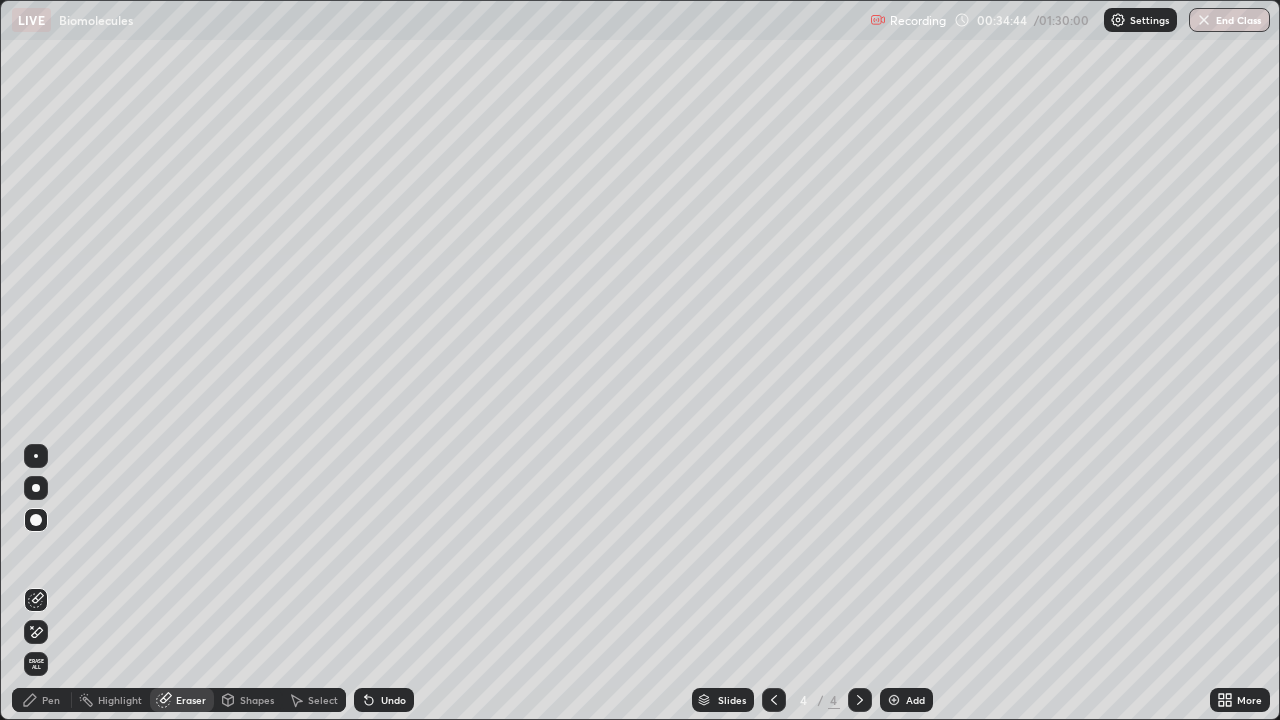 click on "Pen" at bounding box center (51, 700) 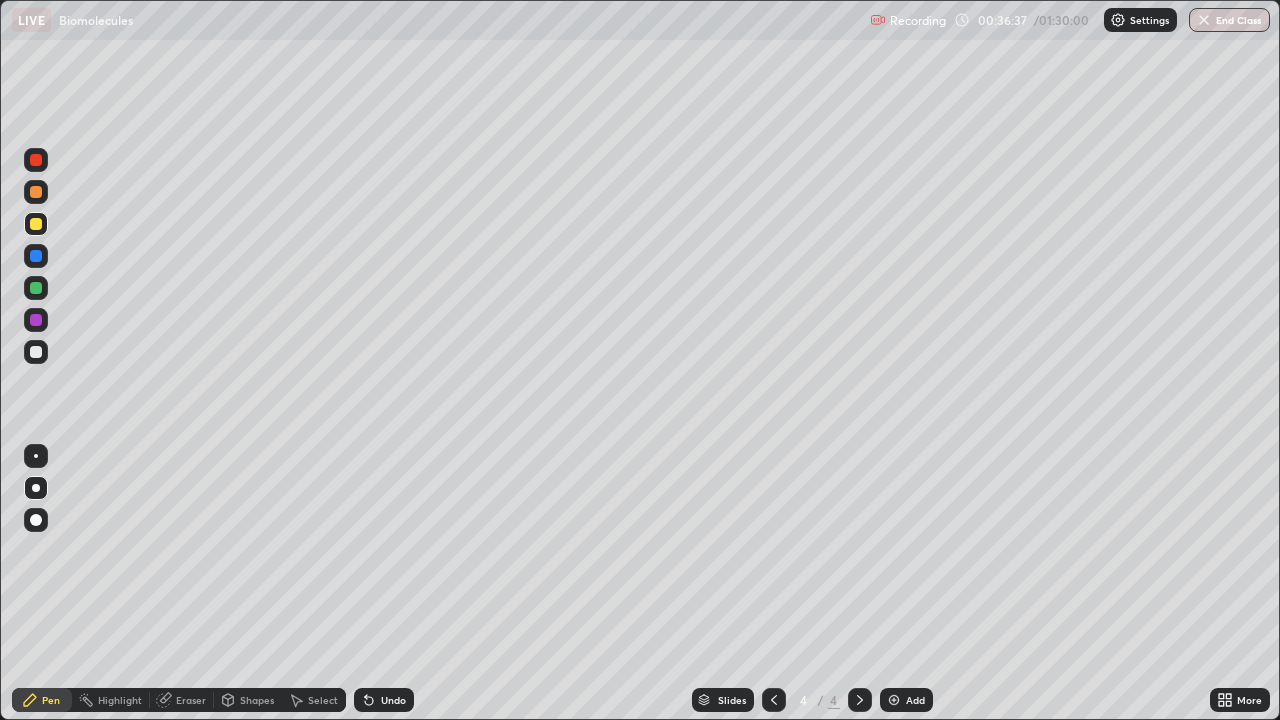 click at bounding box center [36, 456] 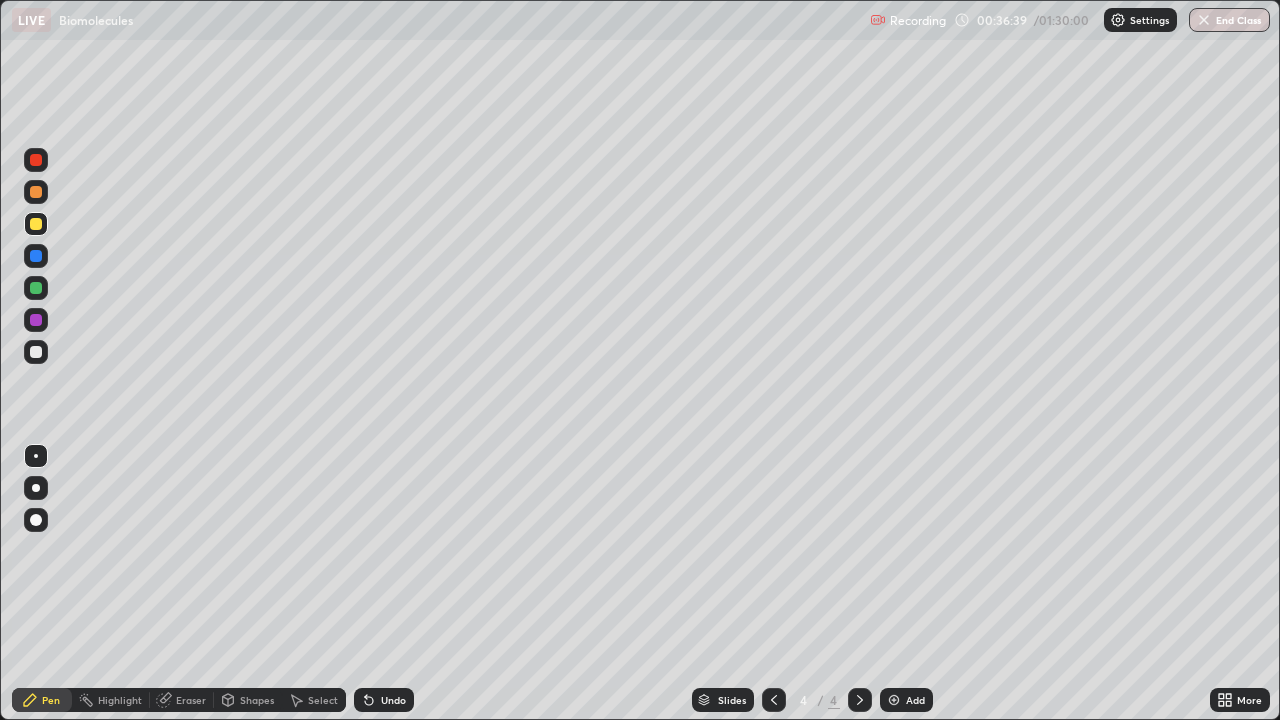click at bounding box center (36, 288) 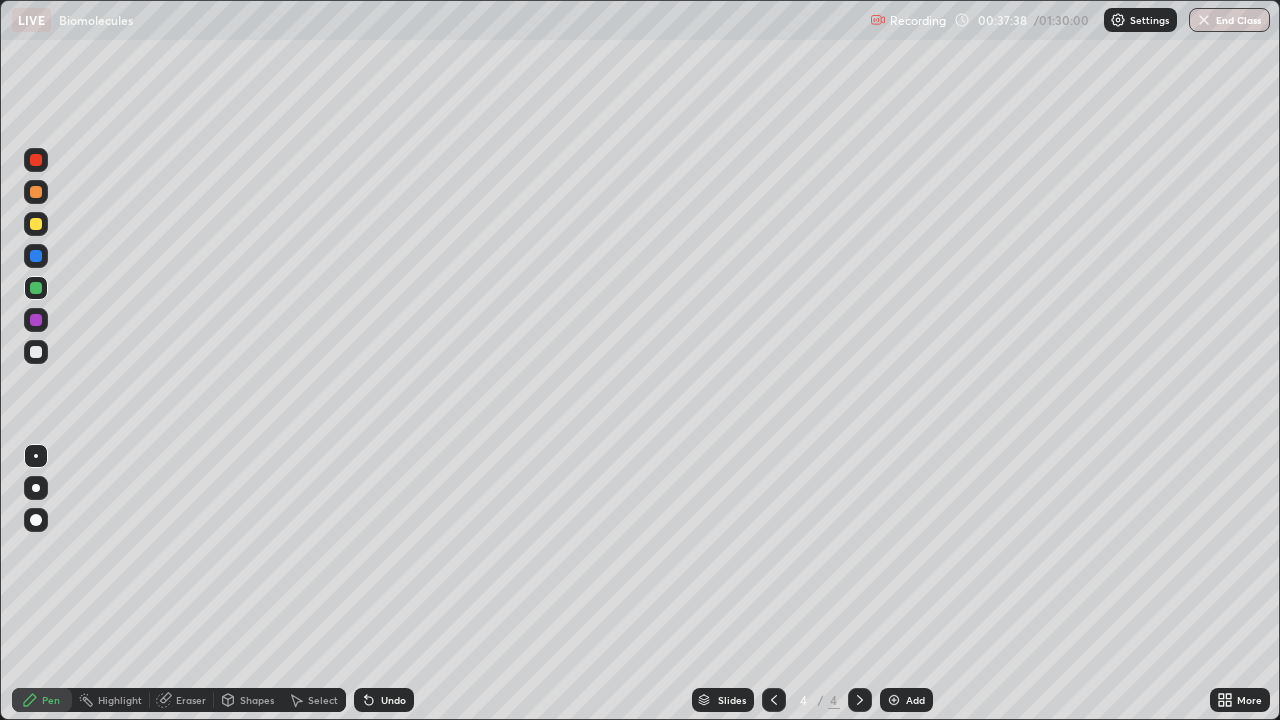 click at bounding box center (36, 352) 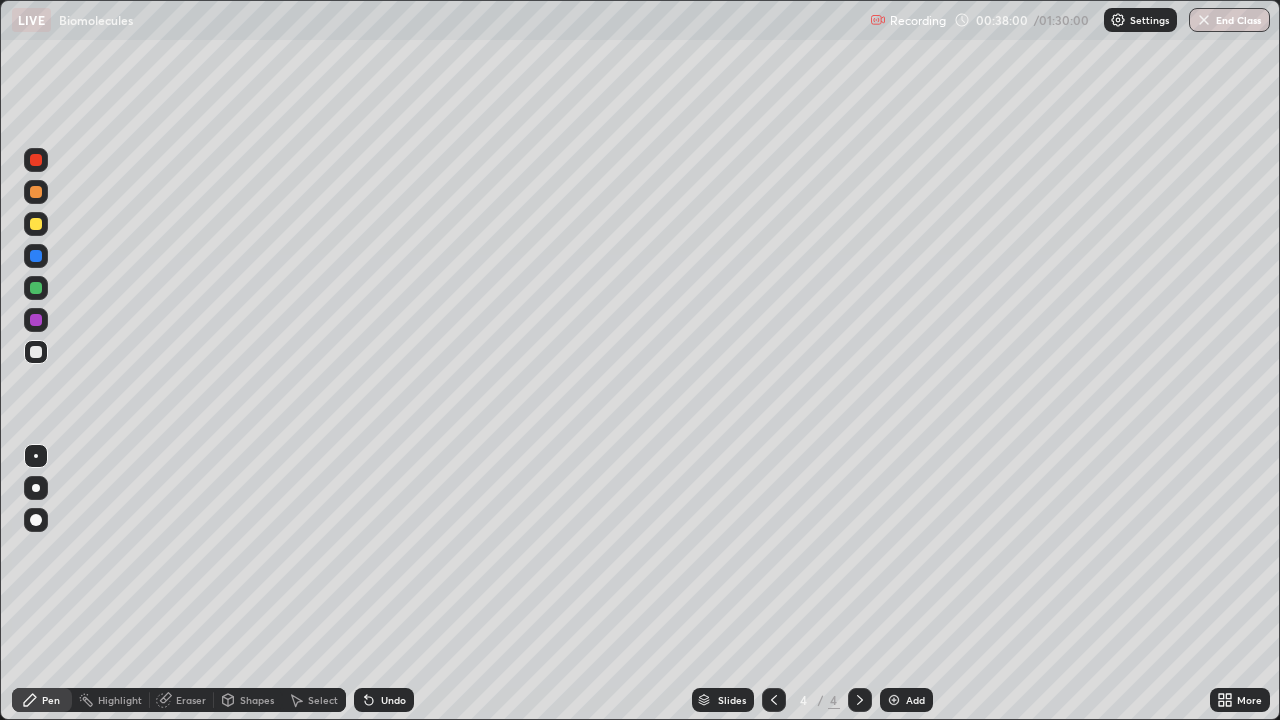 click at bounding box center (36, 488) 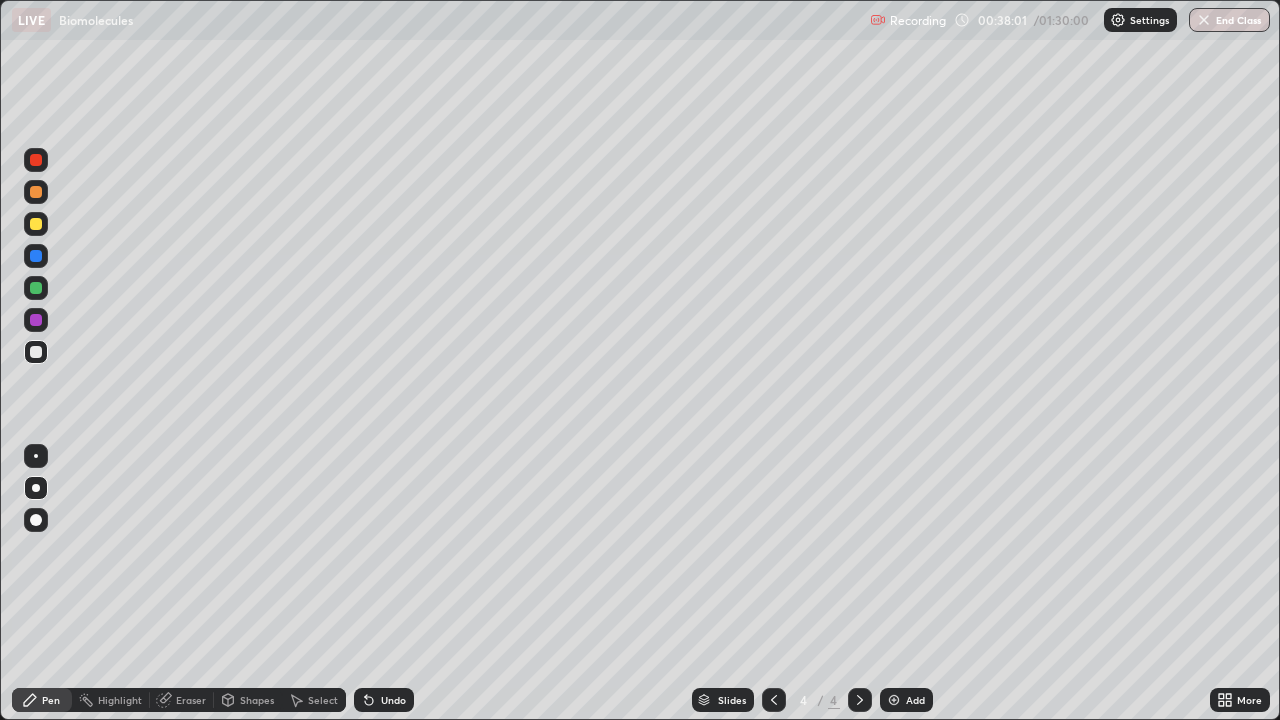 click at bounding box center (36, 488) 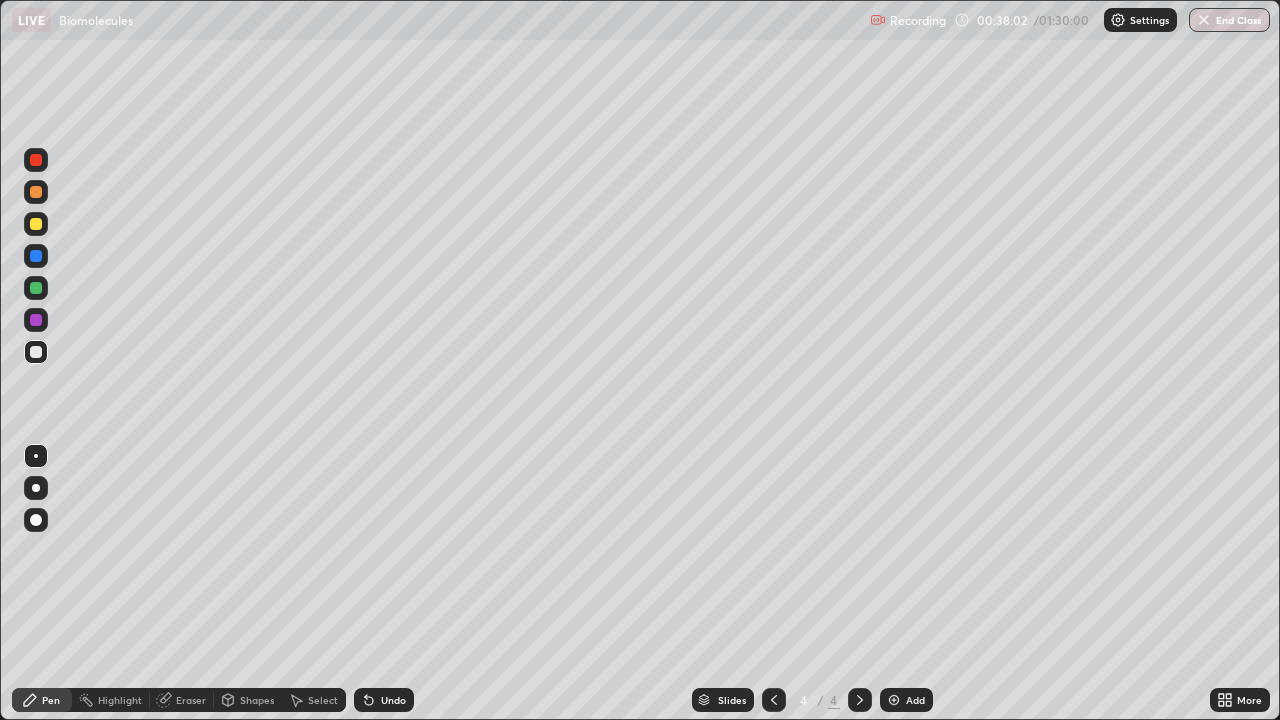 click at bounding box center [36, 288] 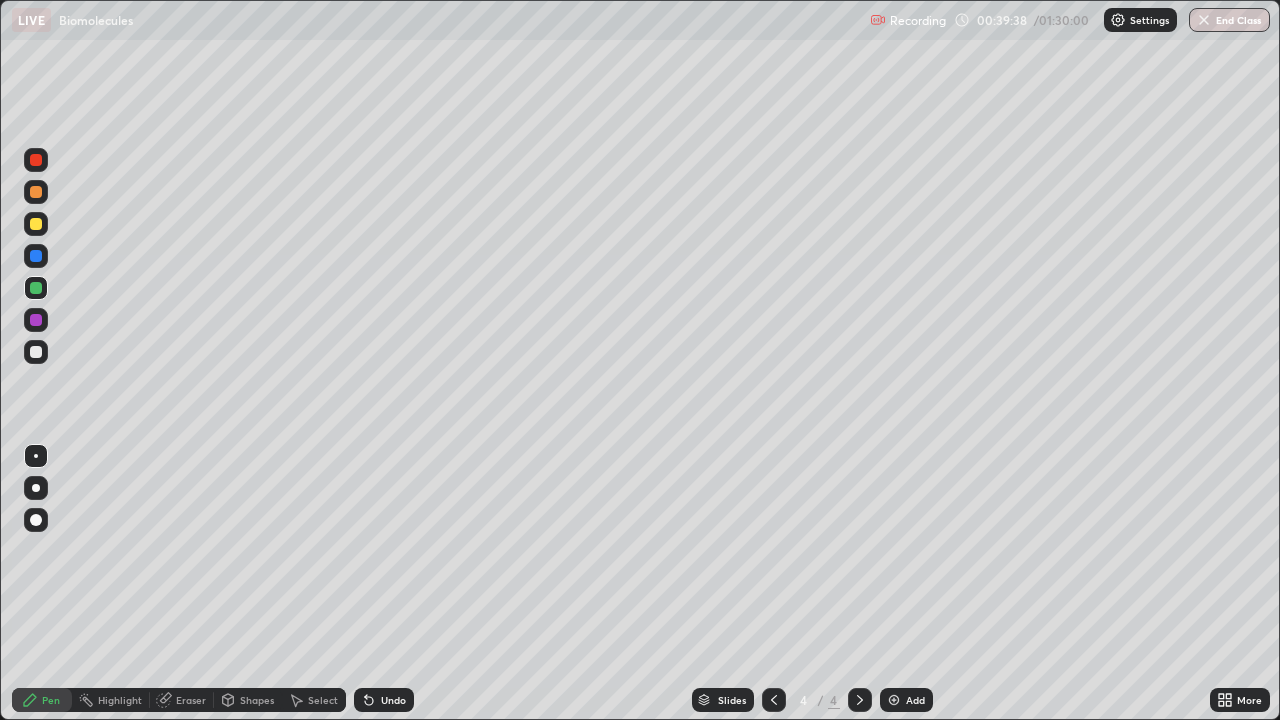 click on "Undo" at bounding box center [393, 700] 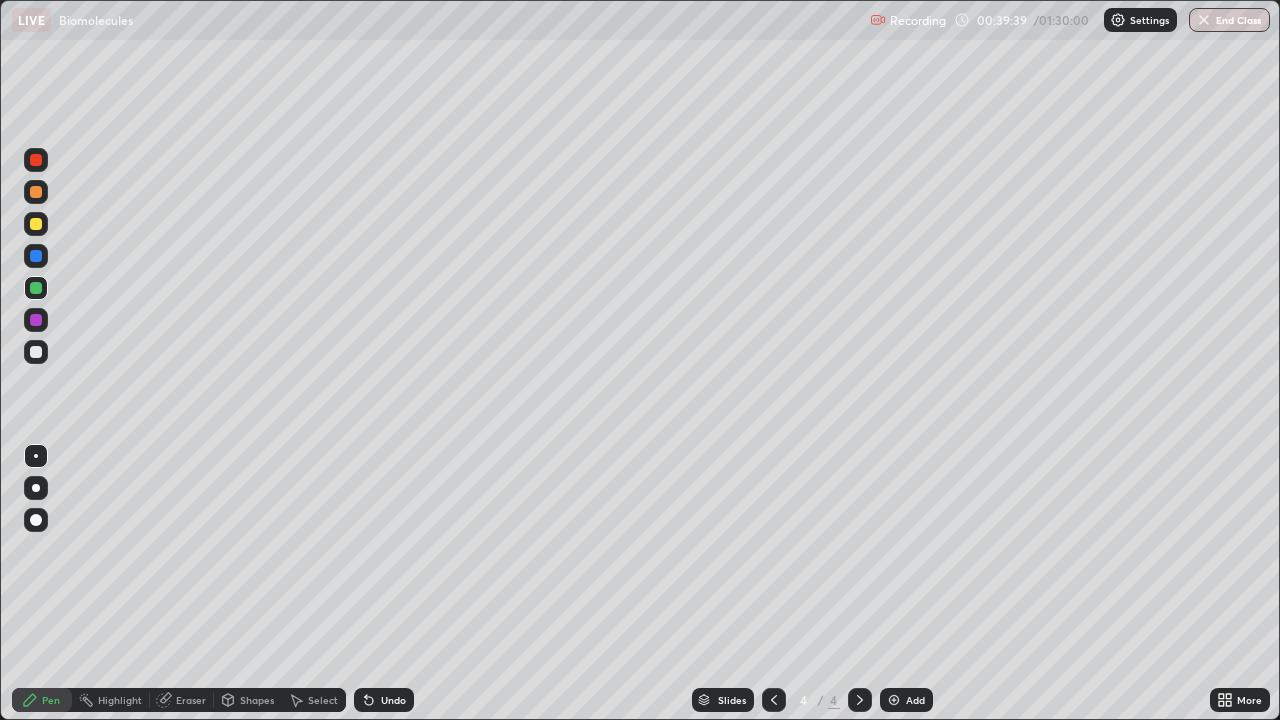 click on "Undo" at bounding box center (393, 700) 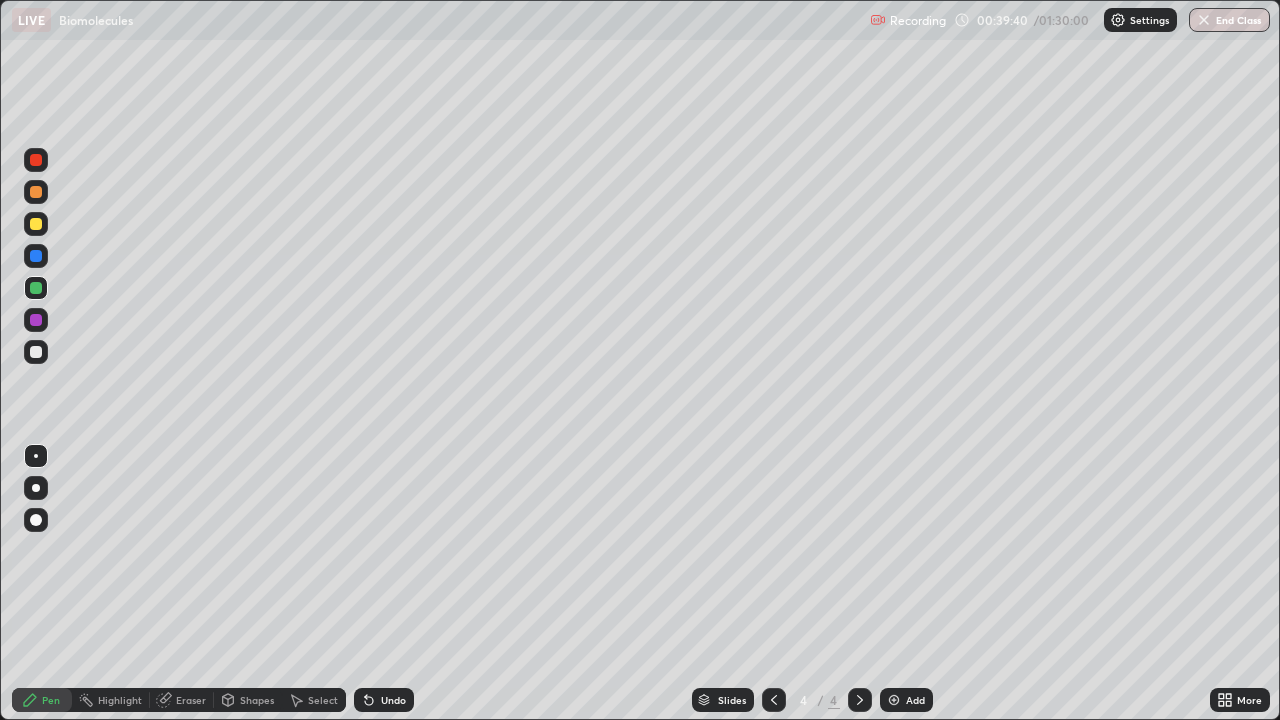 click on "Undo" at bounding box center (393, 700) 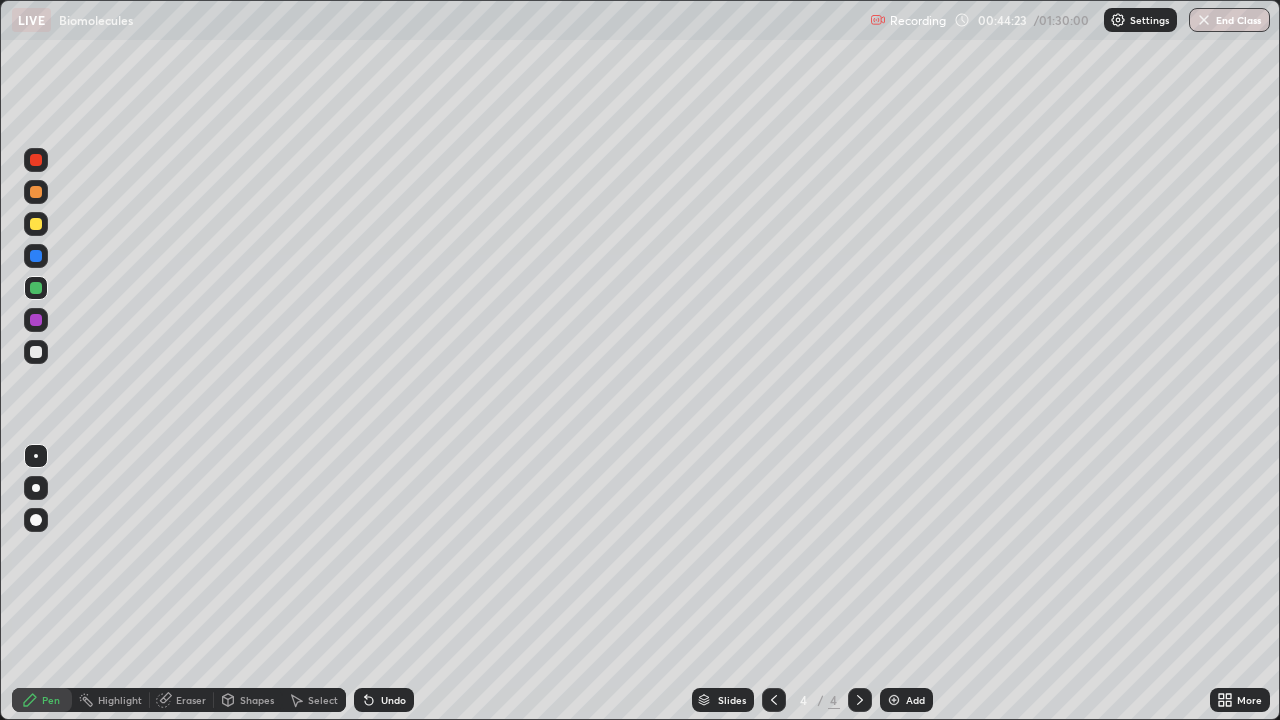 click at bounding box center (894, 700) 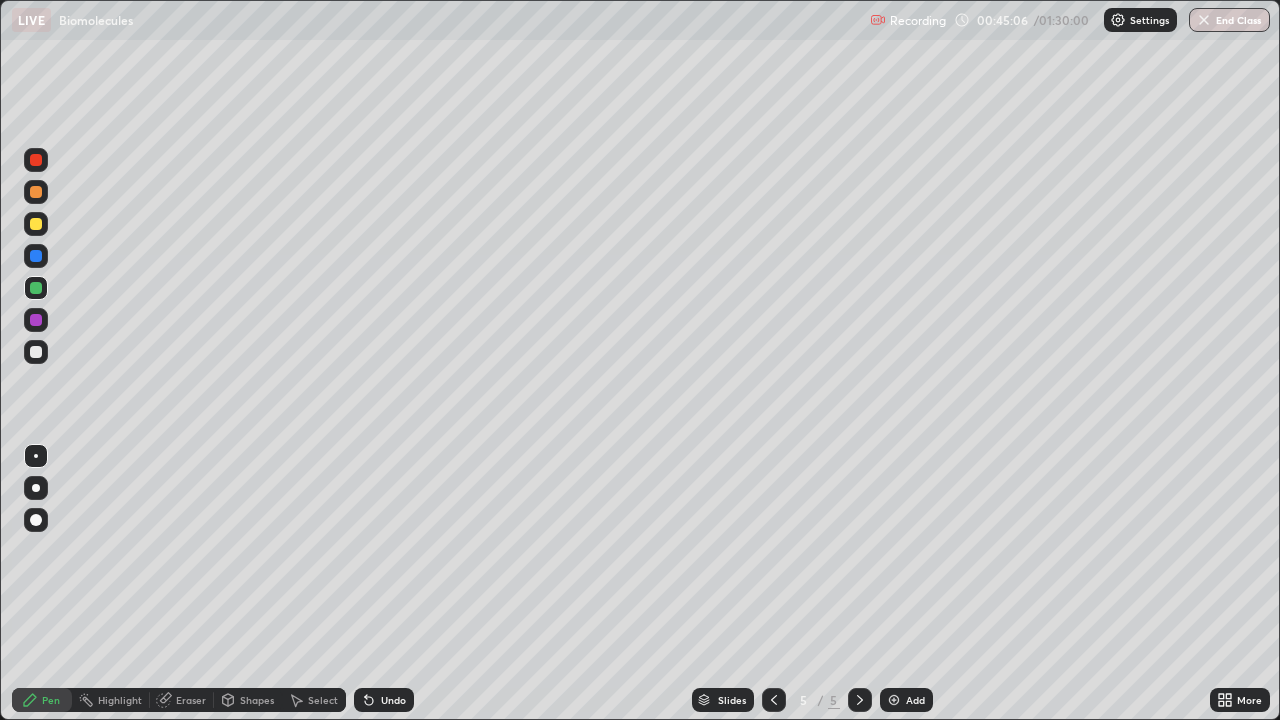 click on "Undo" at bounding box center (384, 700) 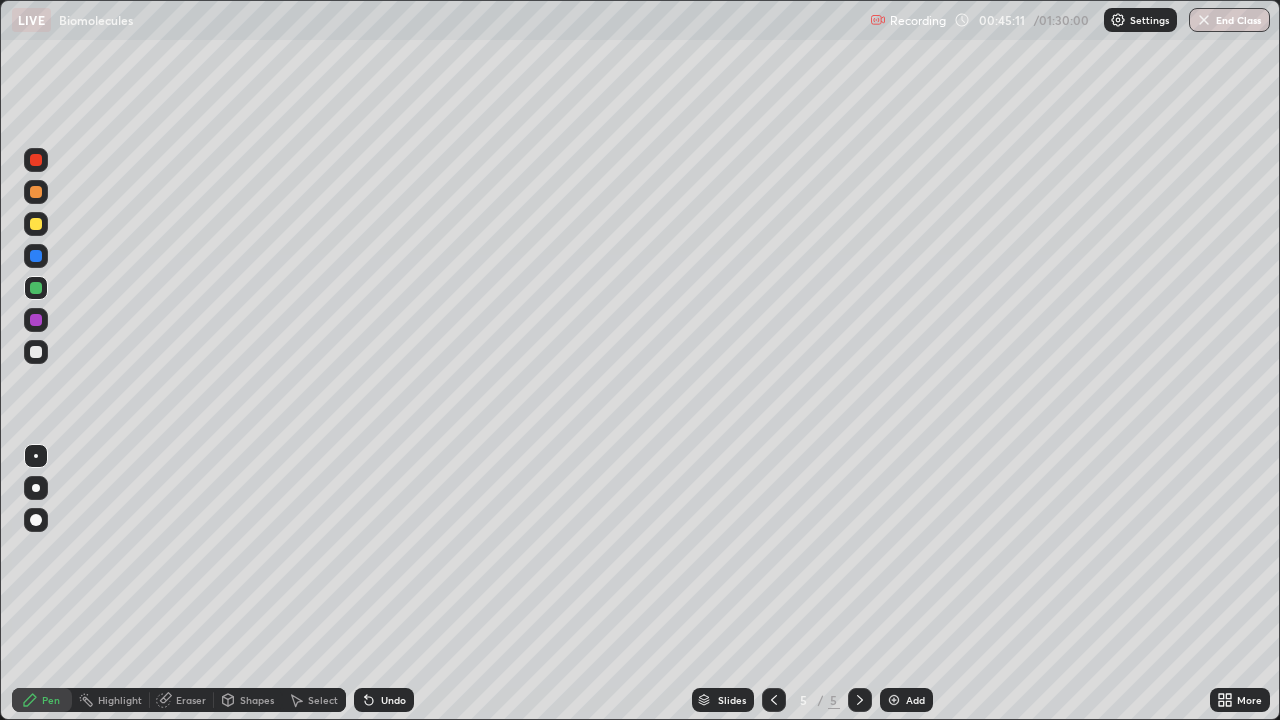 click at bounding box center [36, 352] 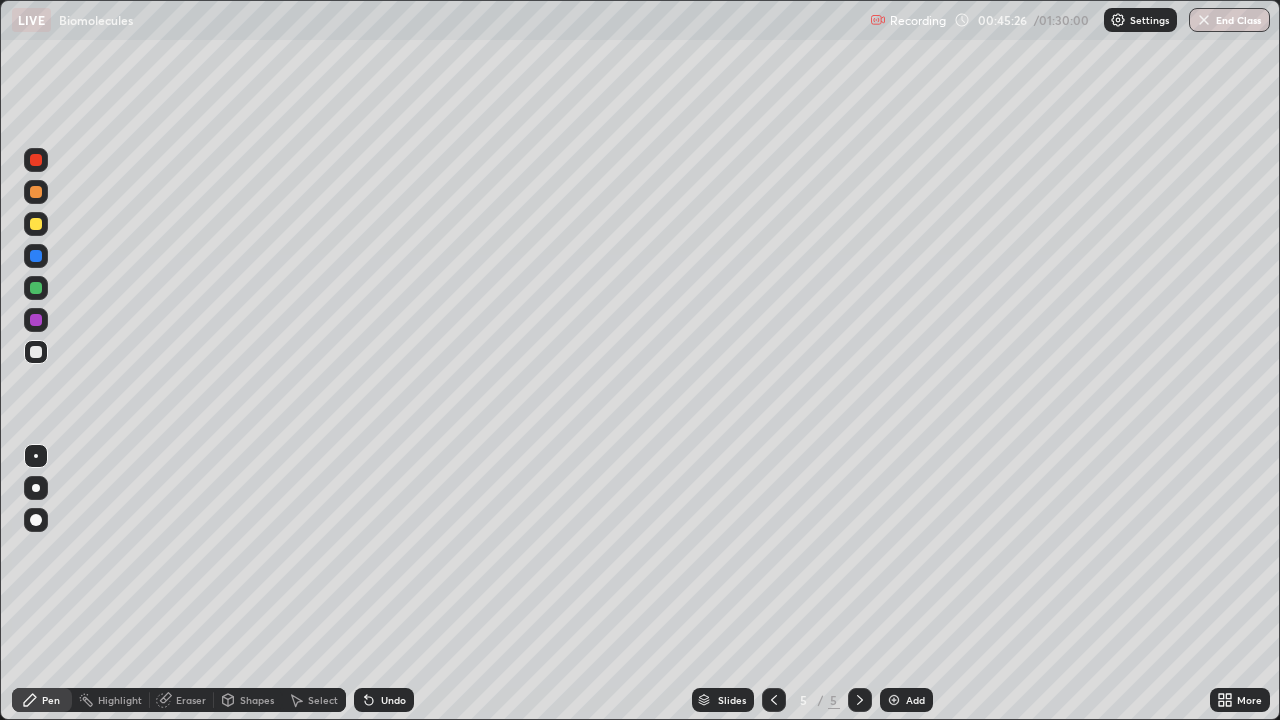 click at bounding box center [36, 288] 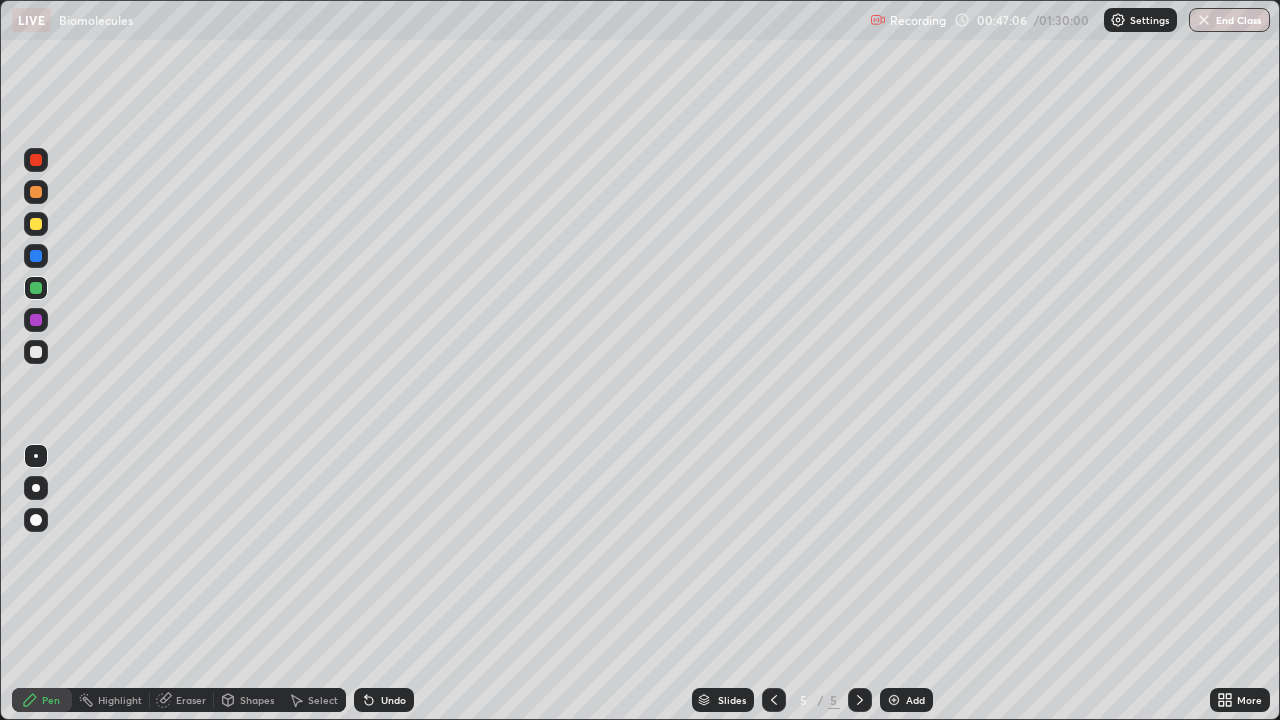 click on "Undo" at bounding box center (393, 700) 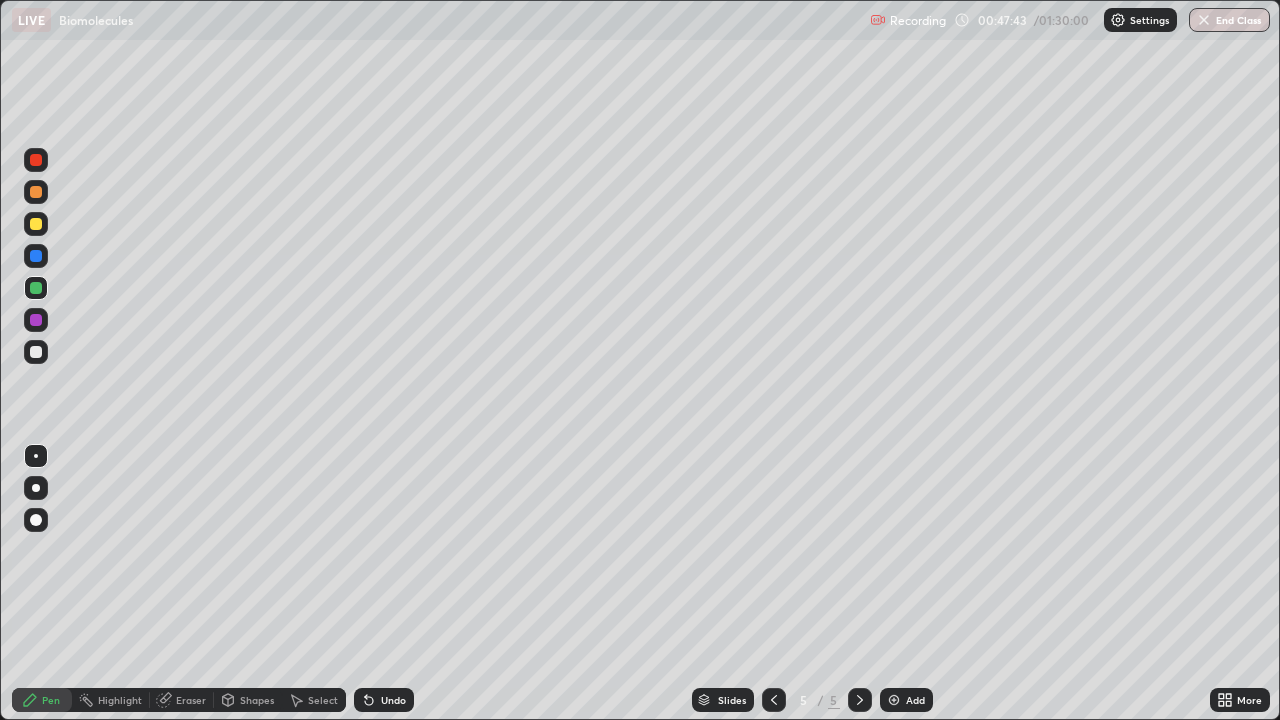 click at bounding box center (36, 352) 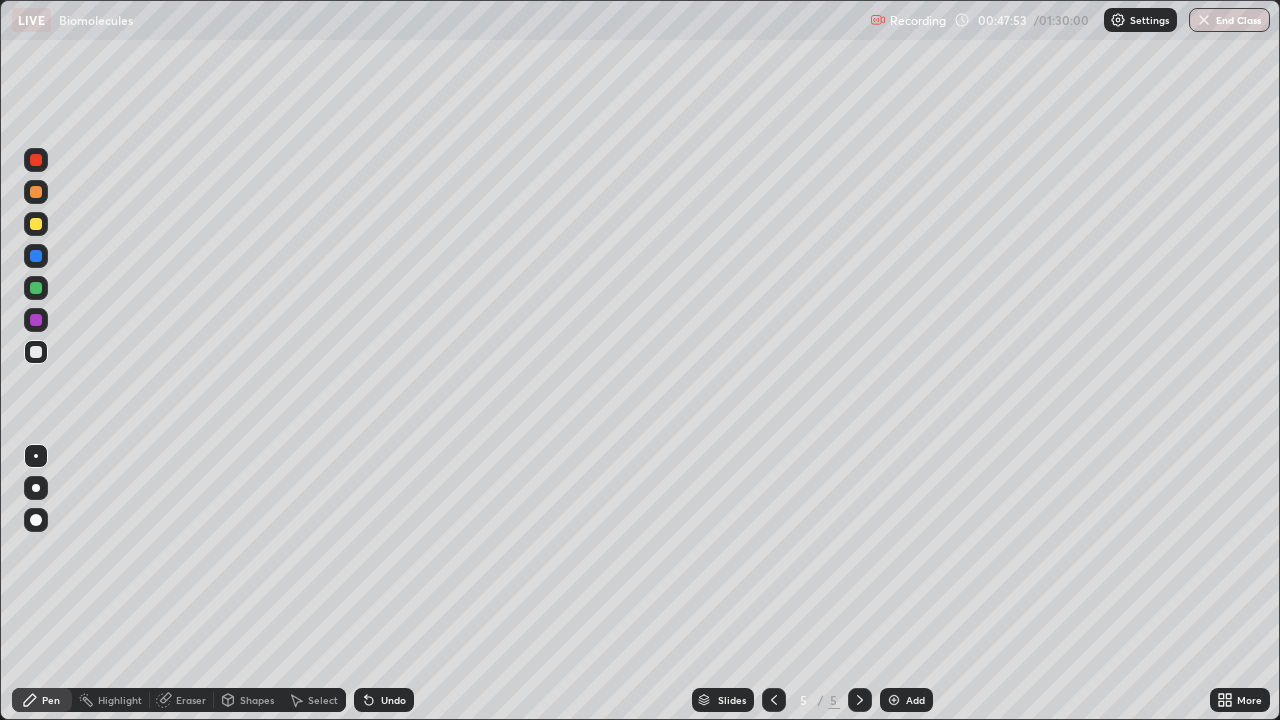 click at bounding box center [36, 288] 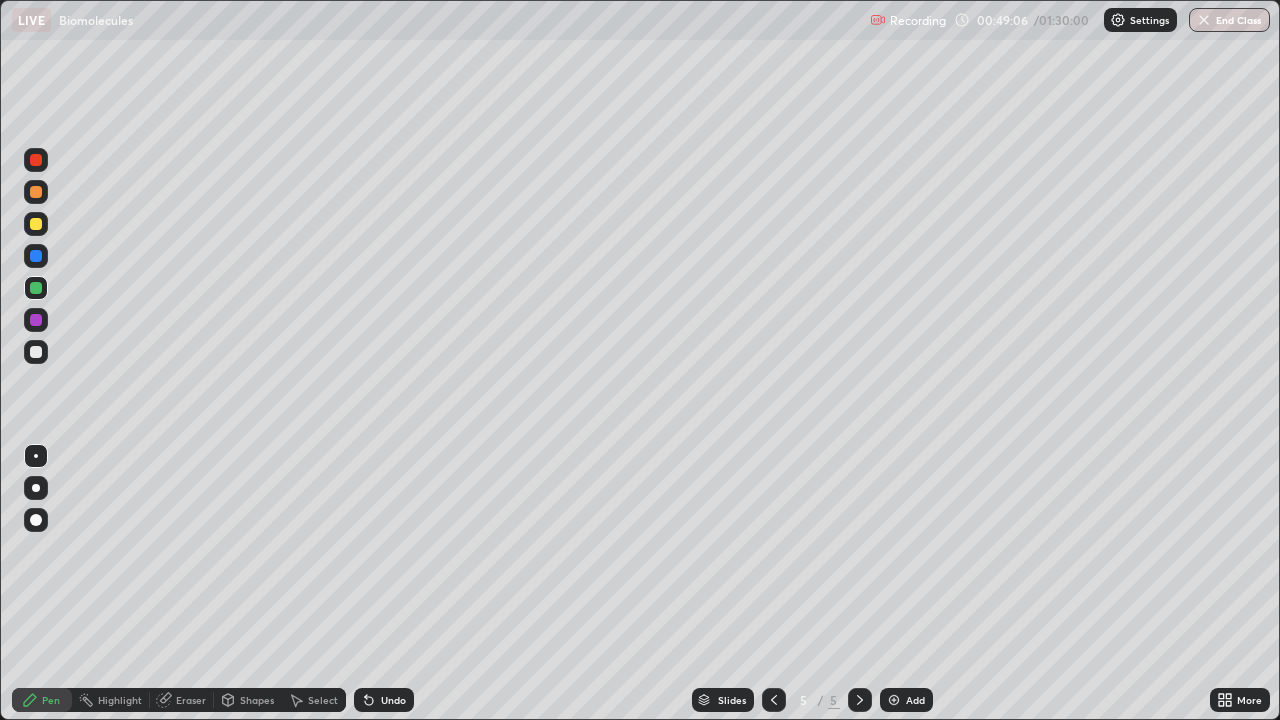 click at bounding box center [36, 352] 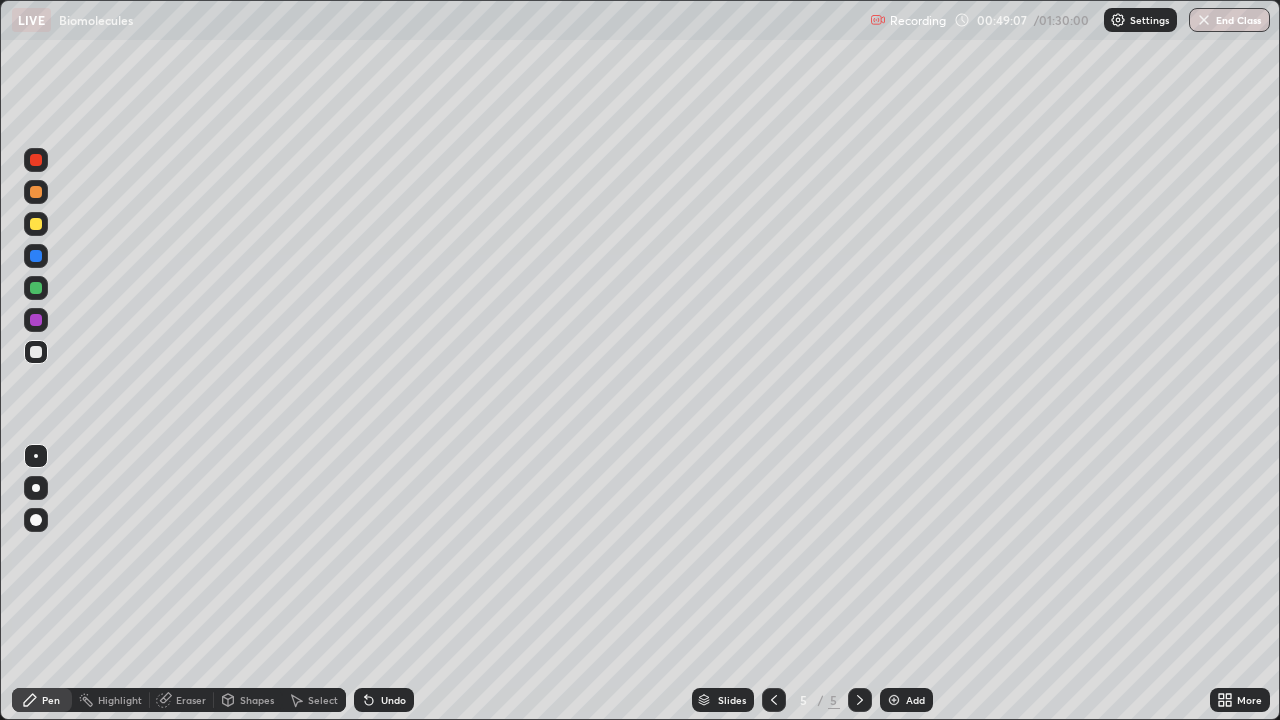 click at bounding box center (36, 488) 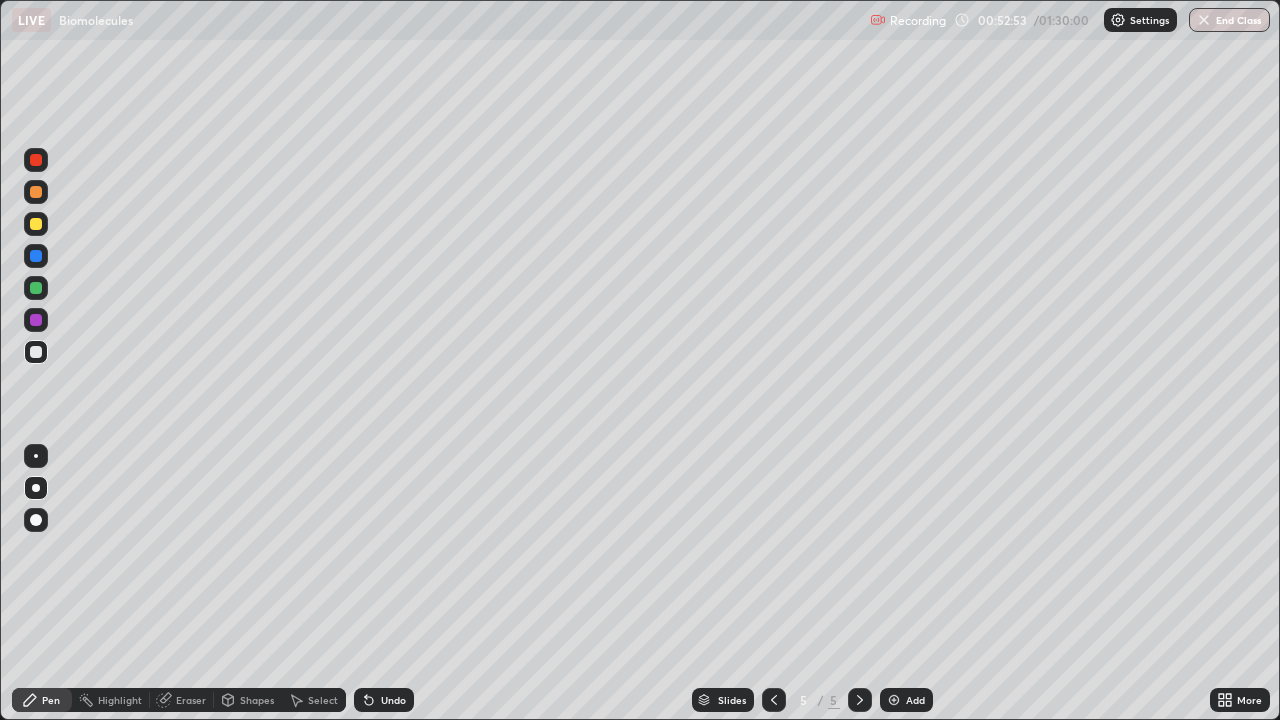 click on "Slides 5 / 5 Add" at bounding box center (812, 700) 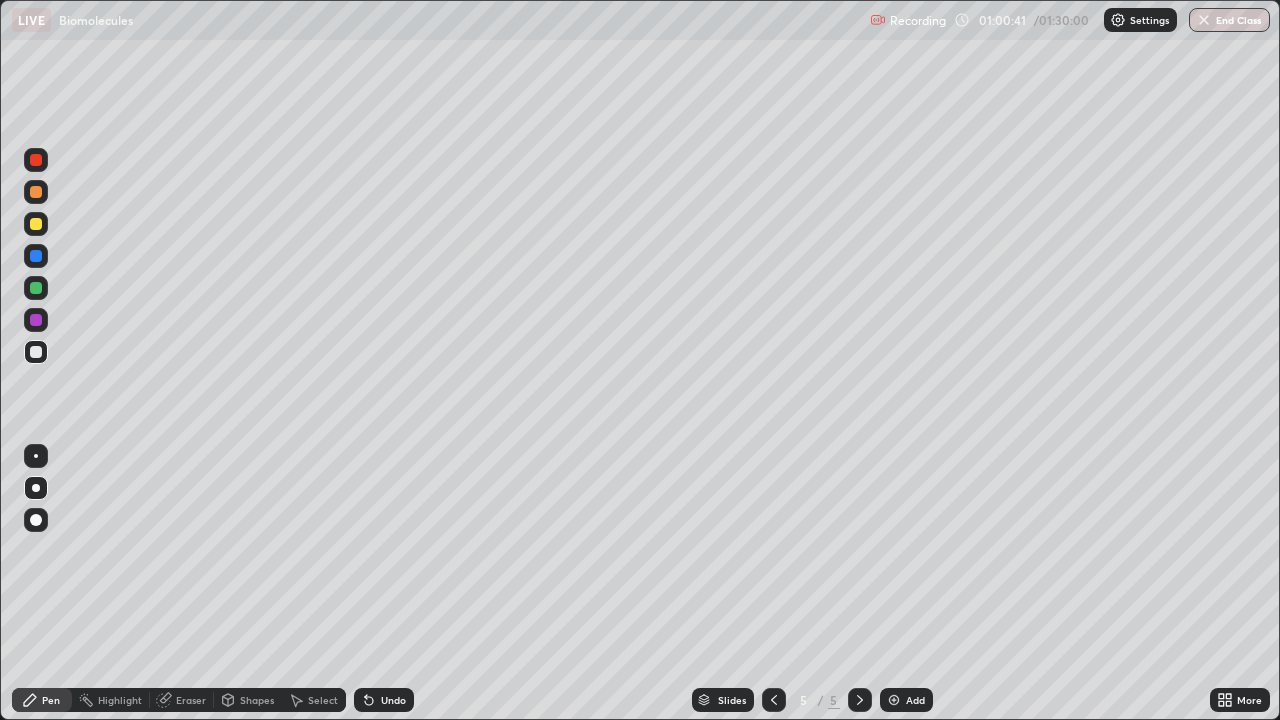 click on "Add" at bounding box center (915, 700) 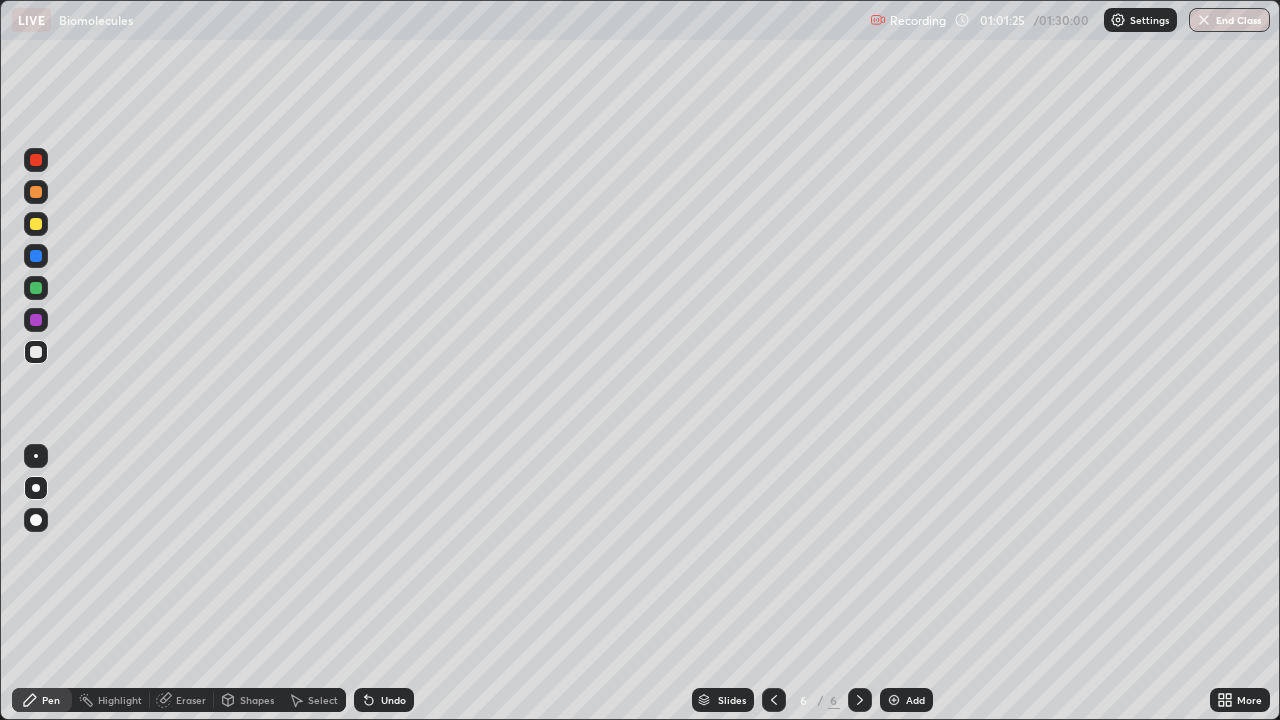 click at bounding box center [36, 288] 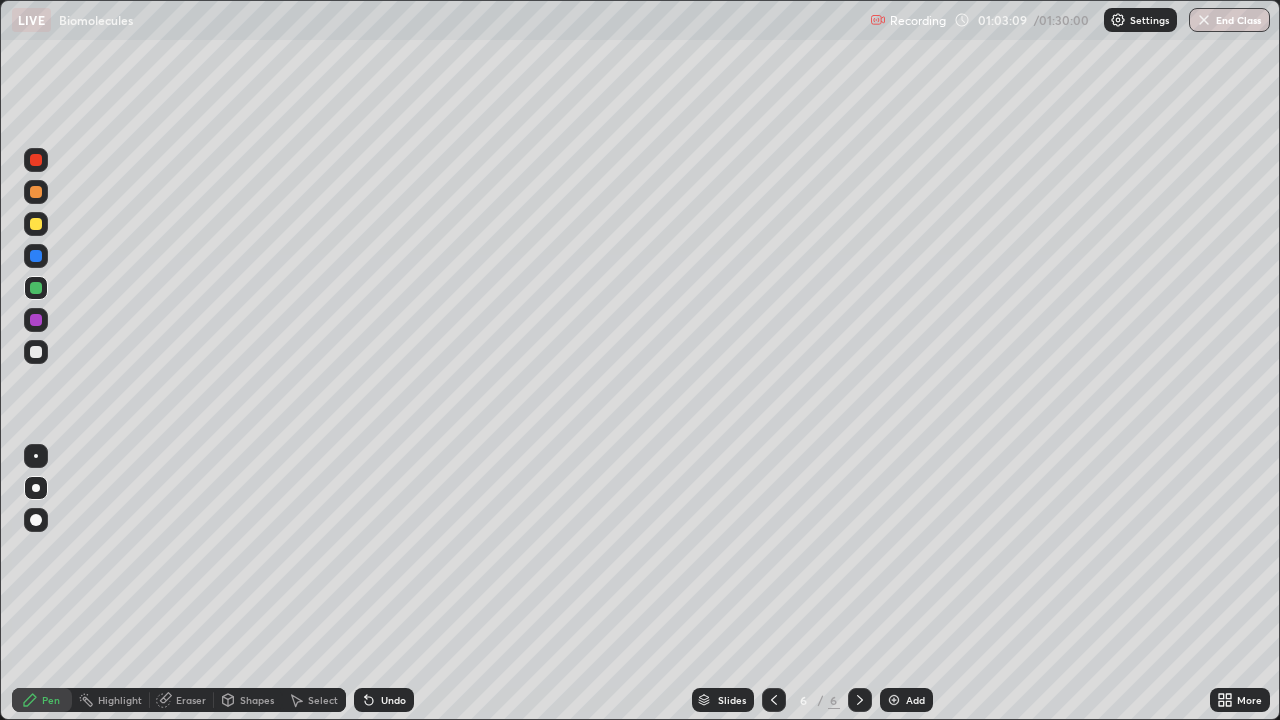click at bounding box center (36, 352) 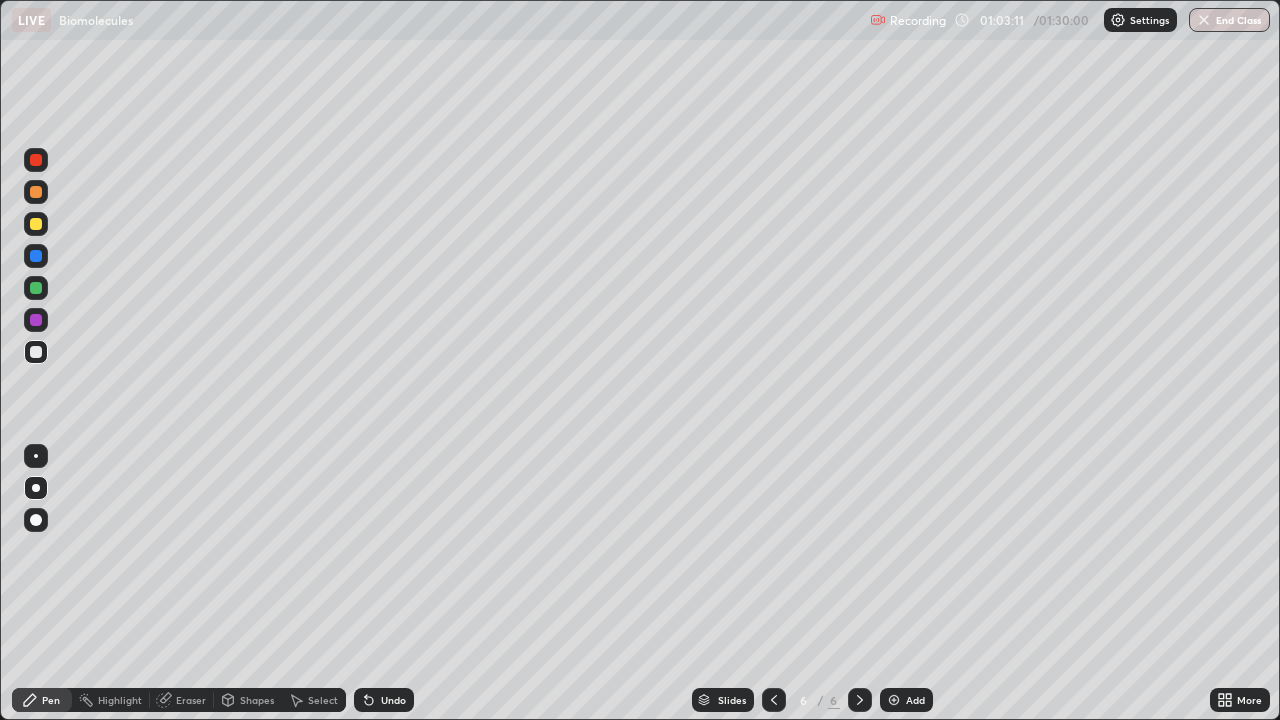 click at bounding box center (36, 456) 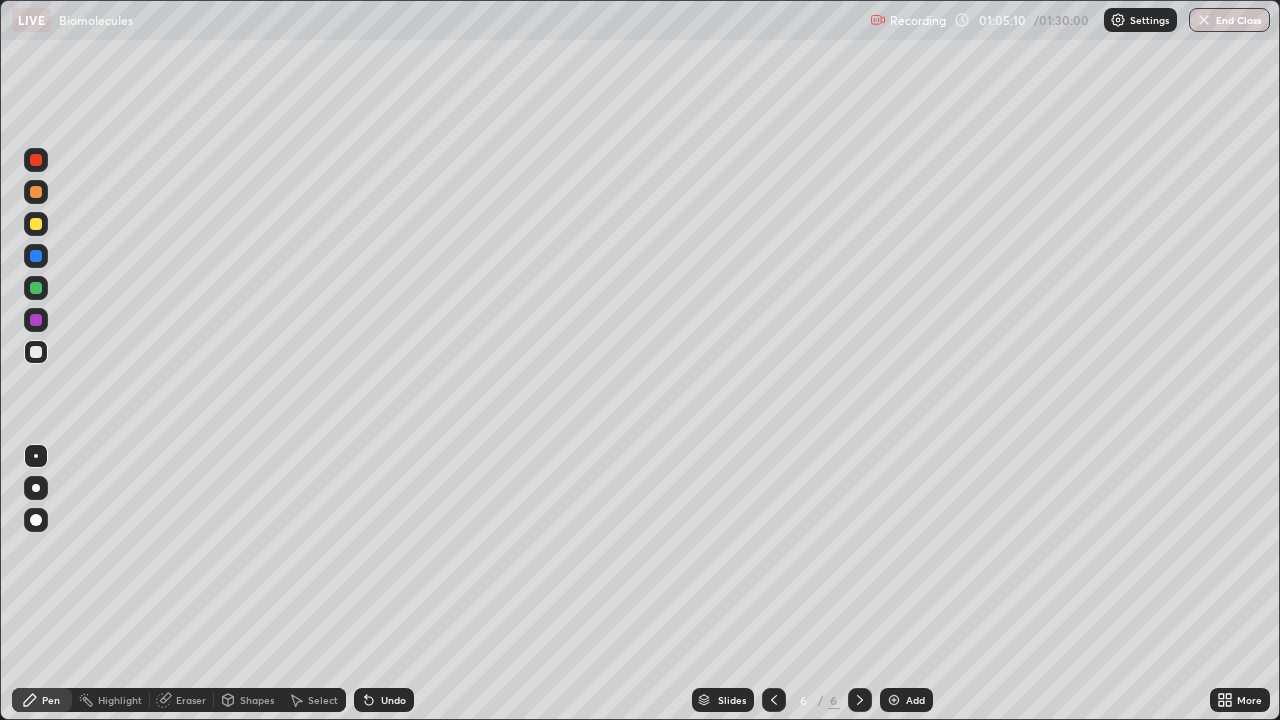 click at bounding box center [36, 288] 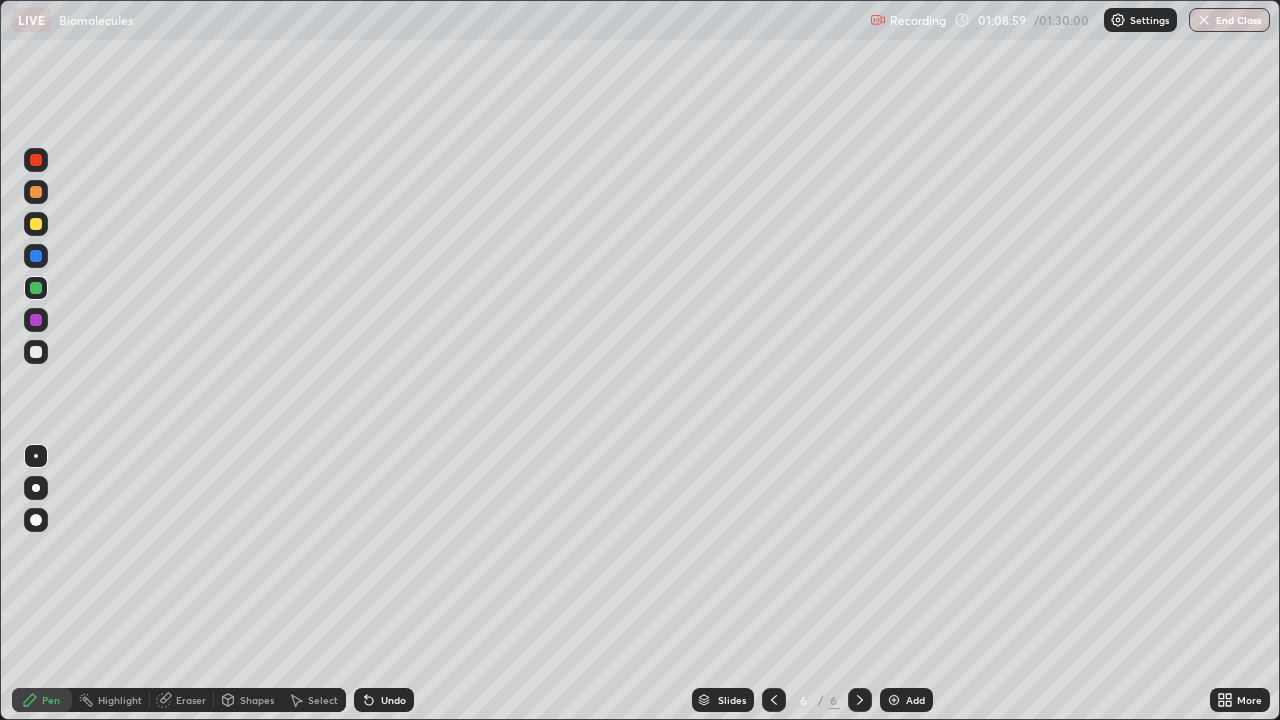 click on "Add" at bounding box center (915, 700) 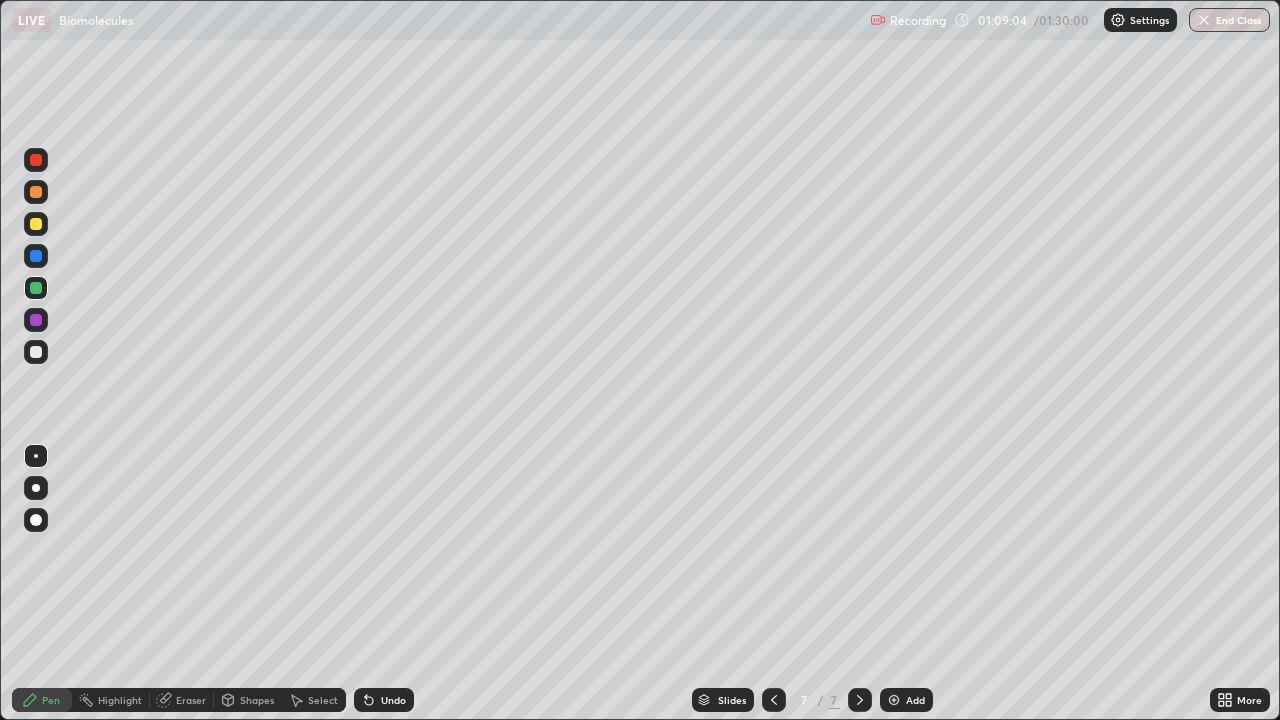 click 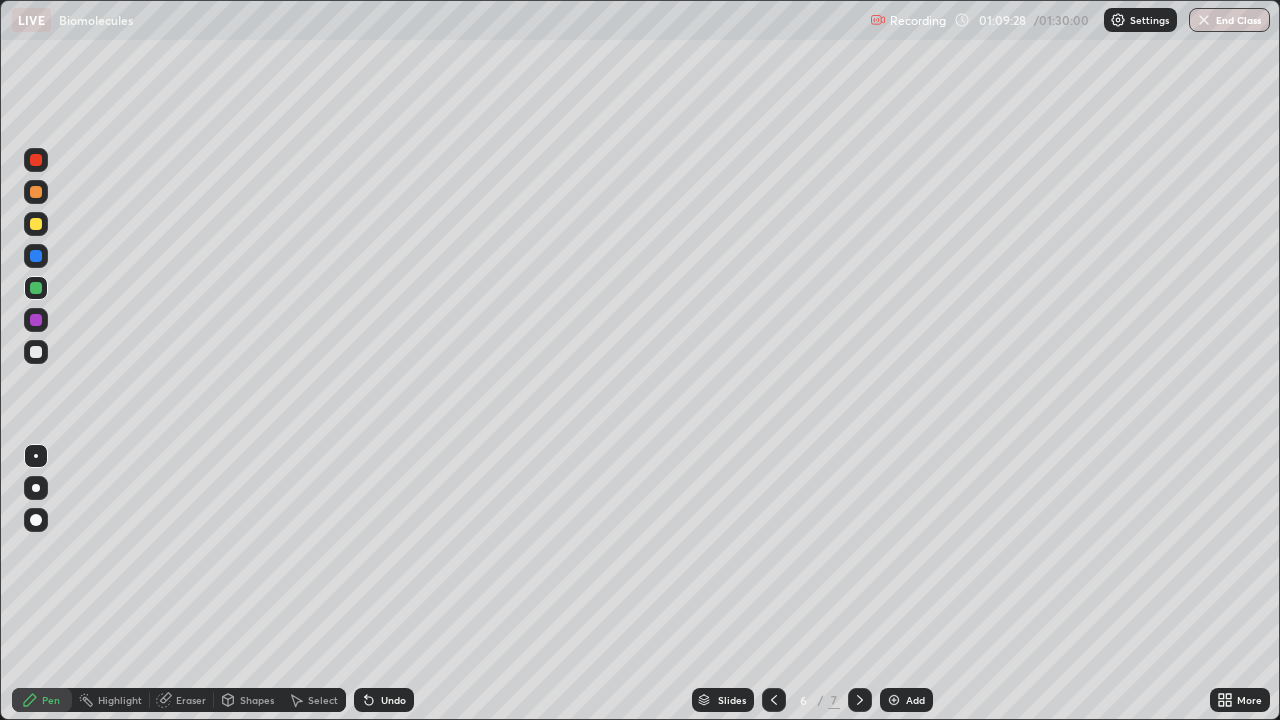 click 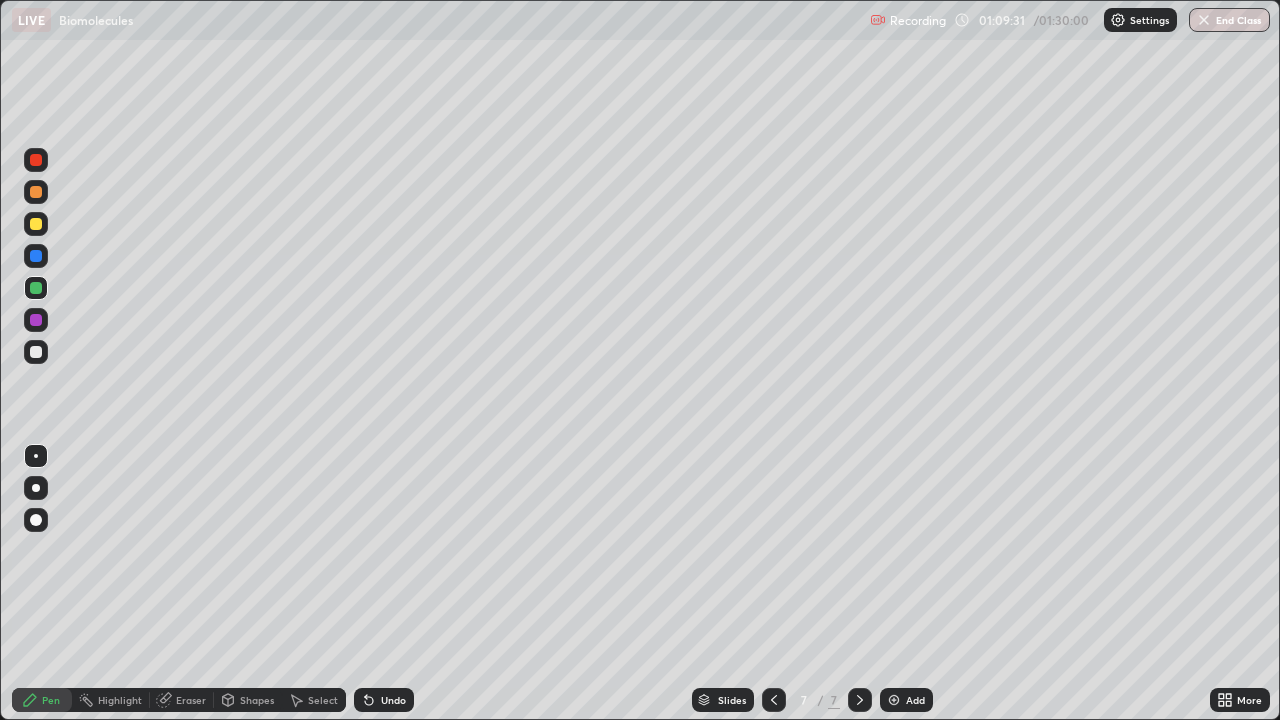 click at bounding box center (36, 488) 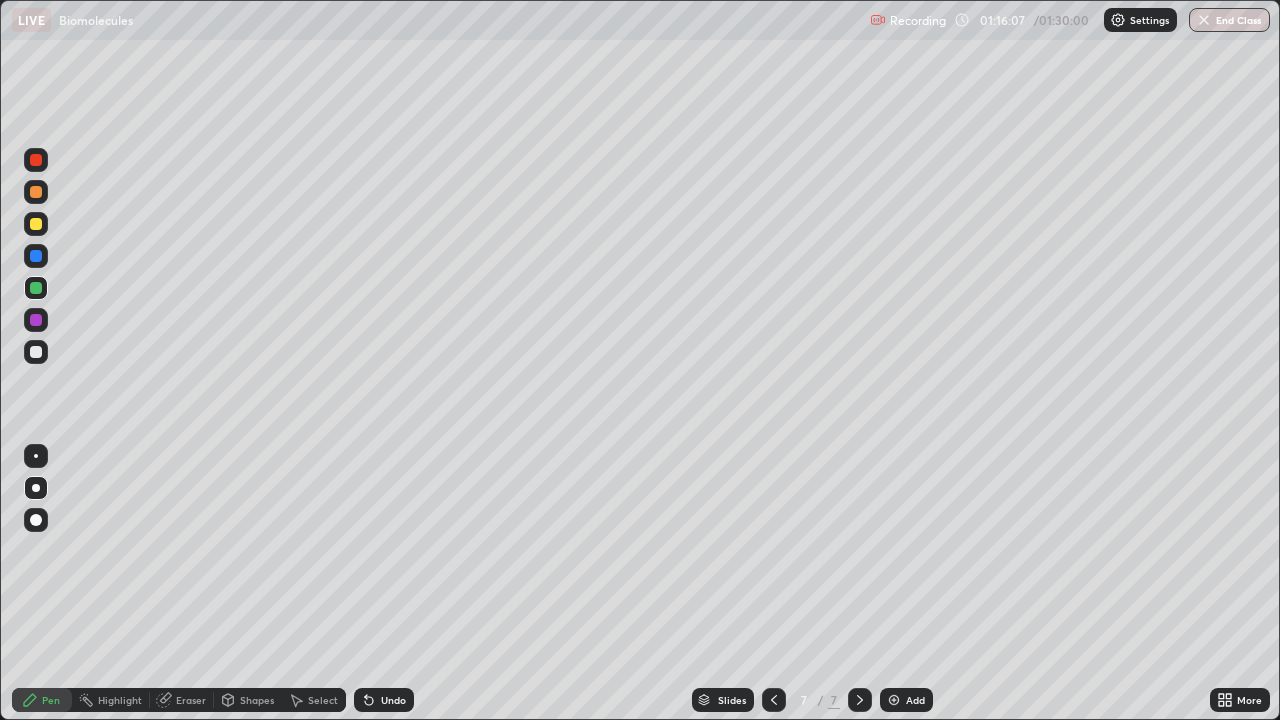 click on "Undo" at bounding box center (393, 700) 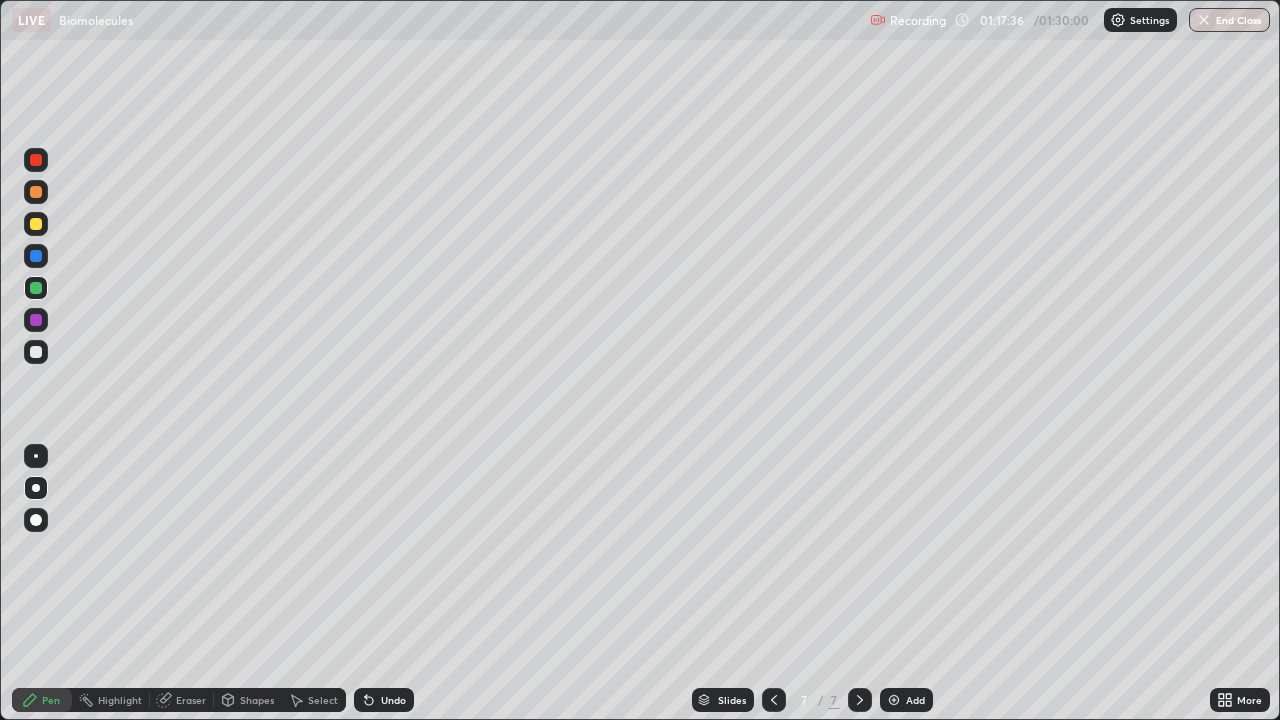 click 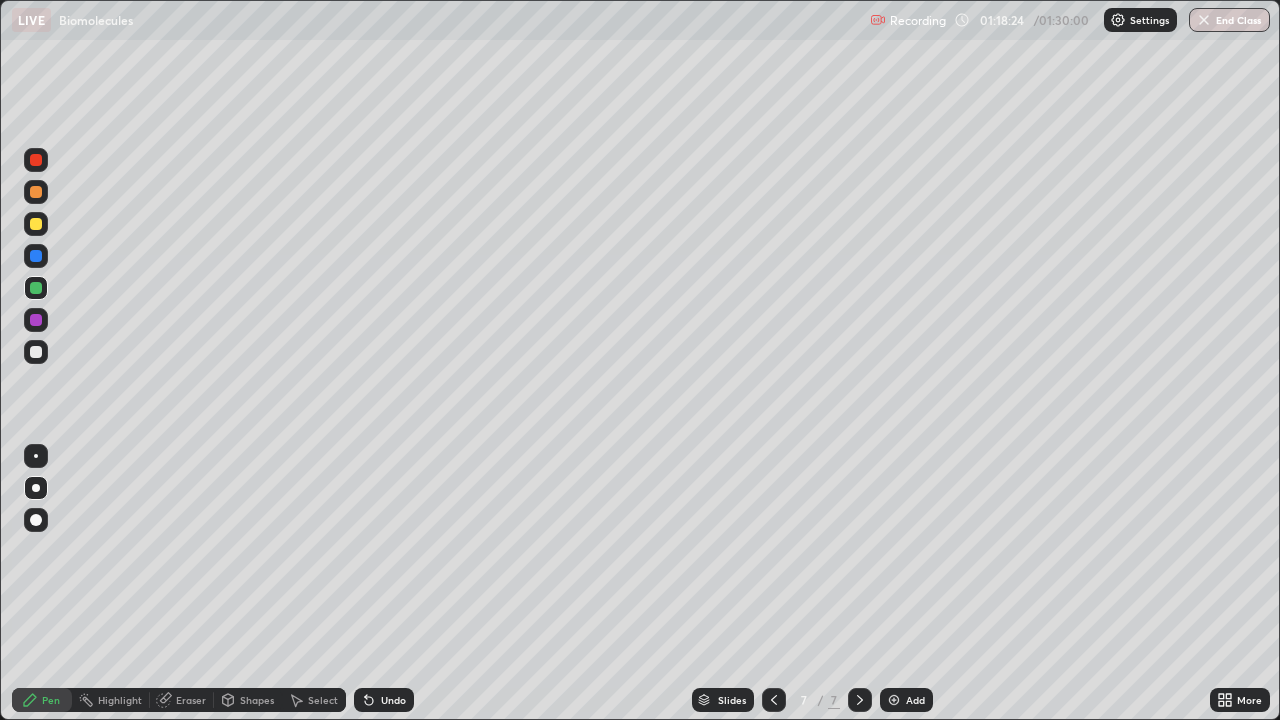 click on "Undo" at bounding box center [393, 700] 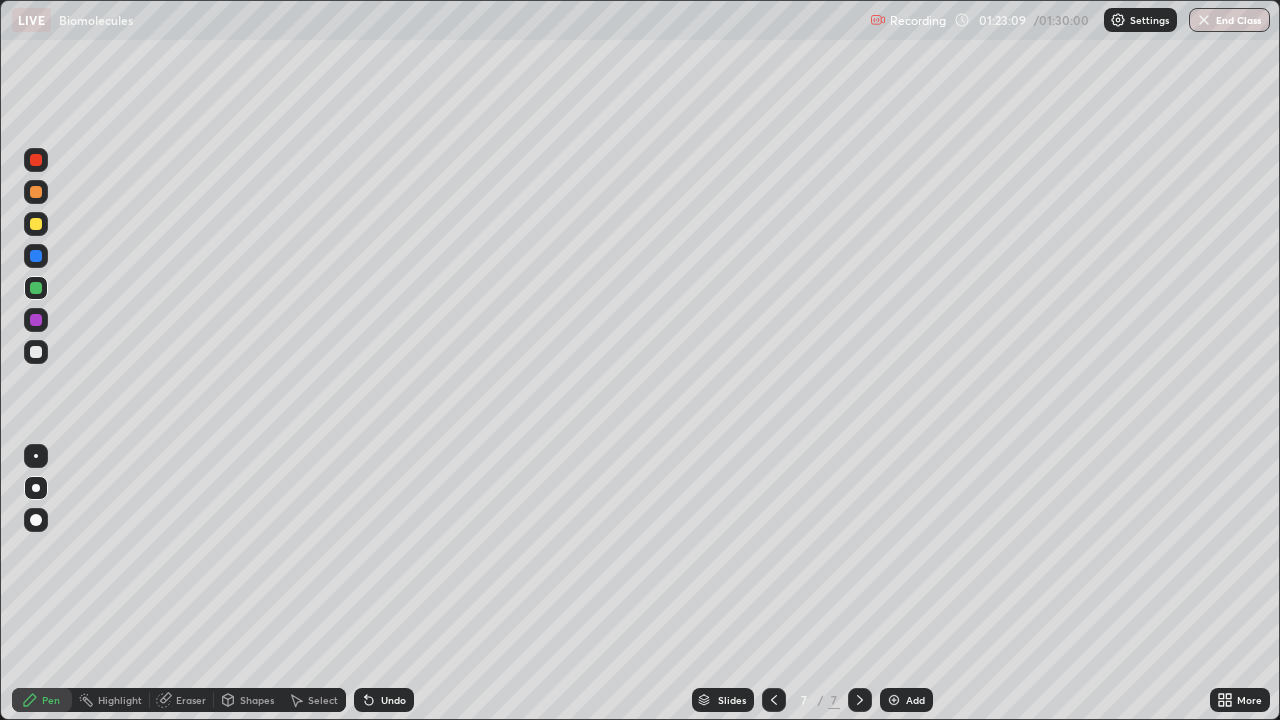 click on "Undo" at bounding box center (393, 700) 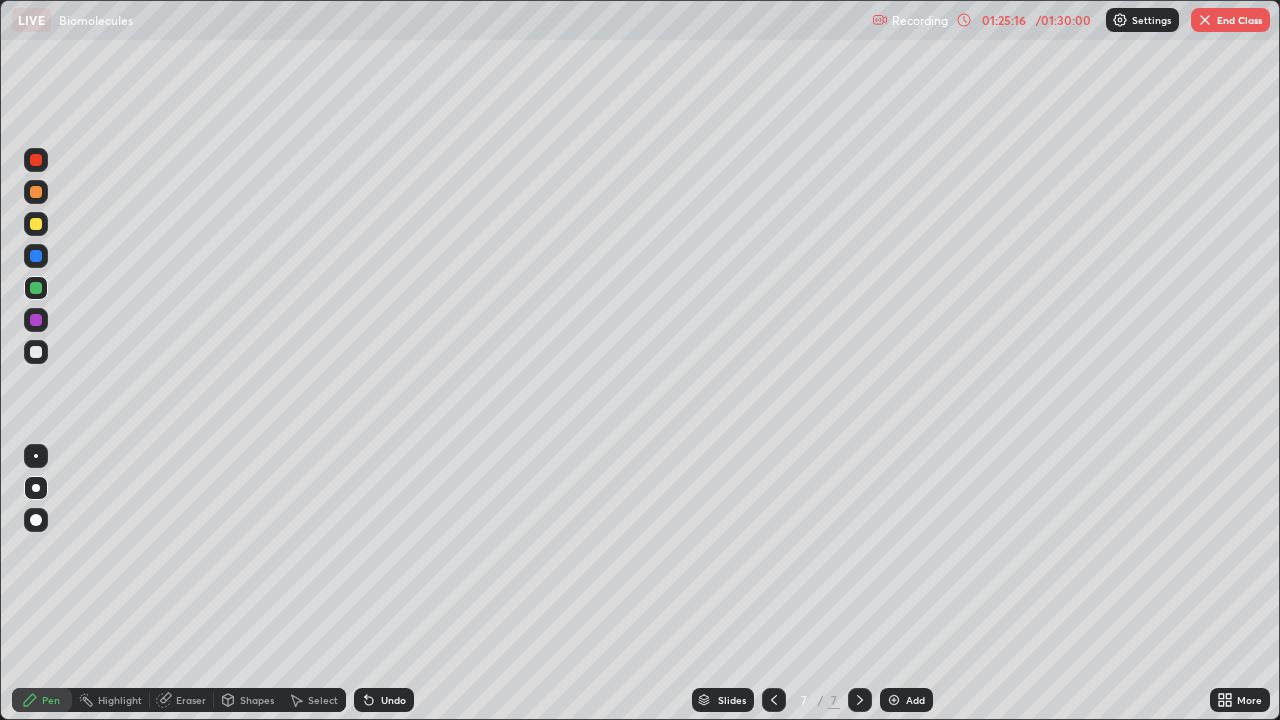 click at bounding box center [1205, 20] 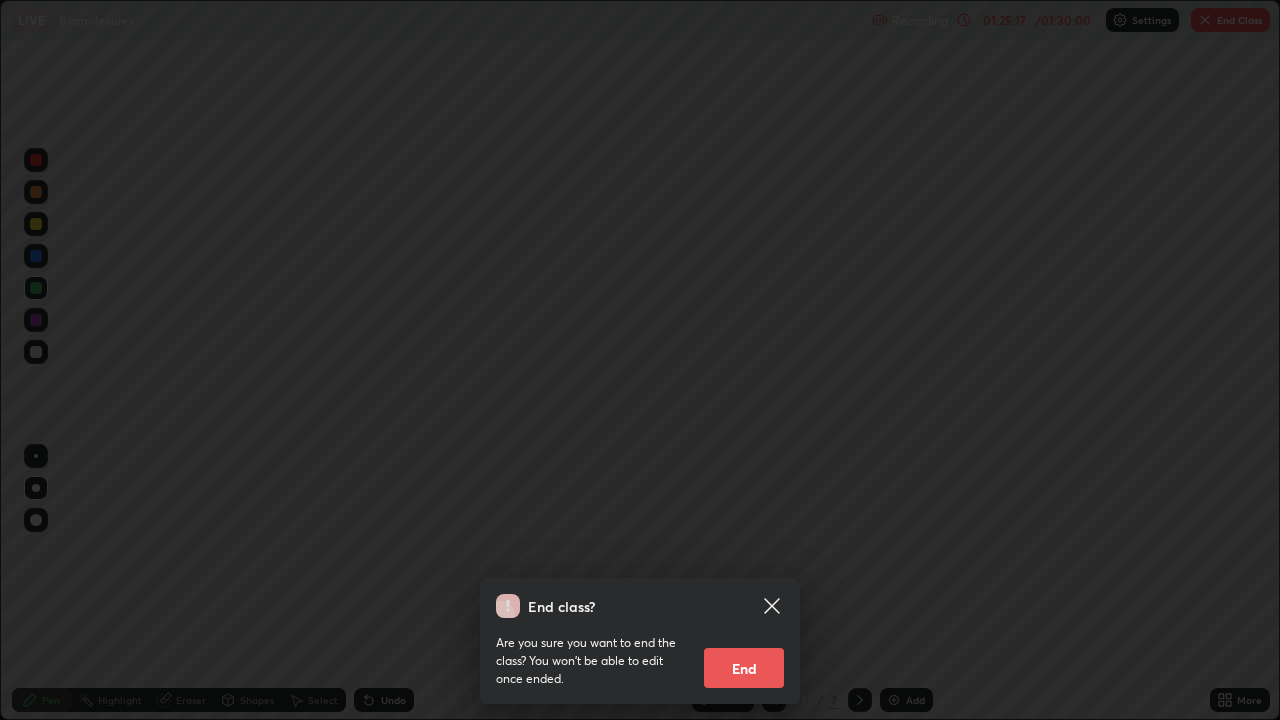 click on "End" at bounding box center [744, 668] 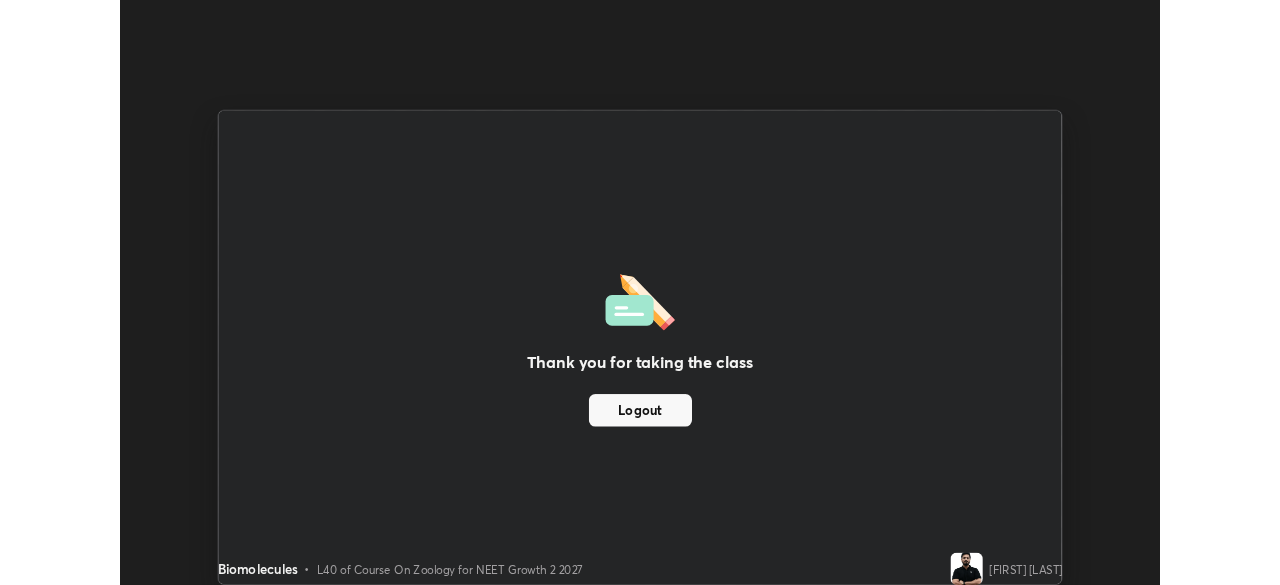scroll, scrollTop: 585, scrollLeft: 1280, axis: both 